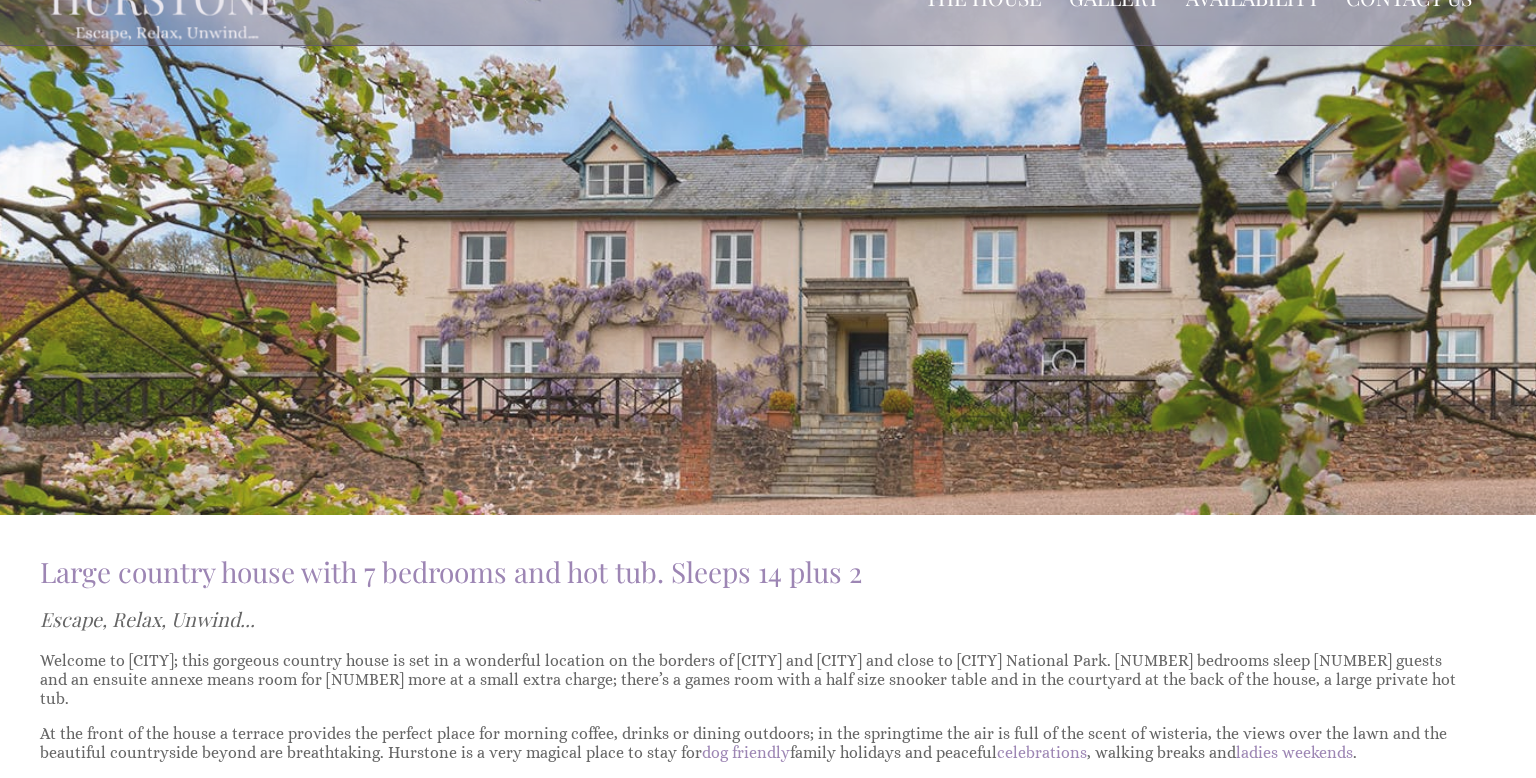 scroll, scrollTop: 0, scrollLeft: 0, axis: both 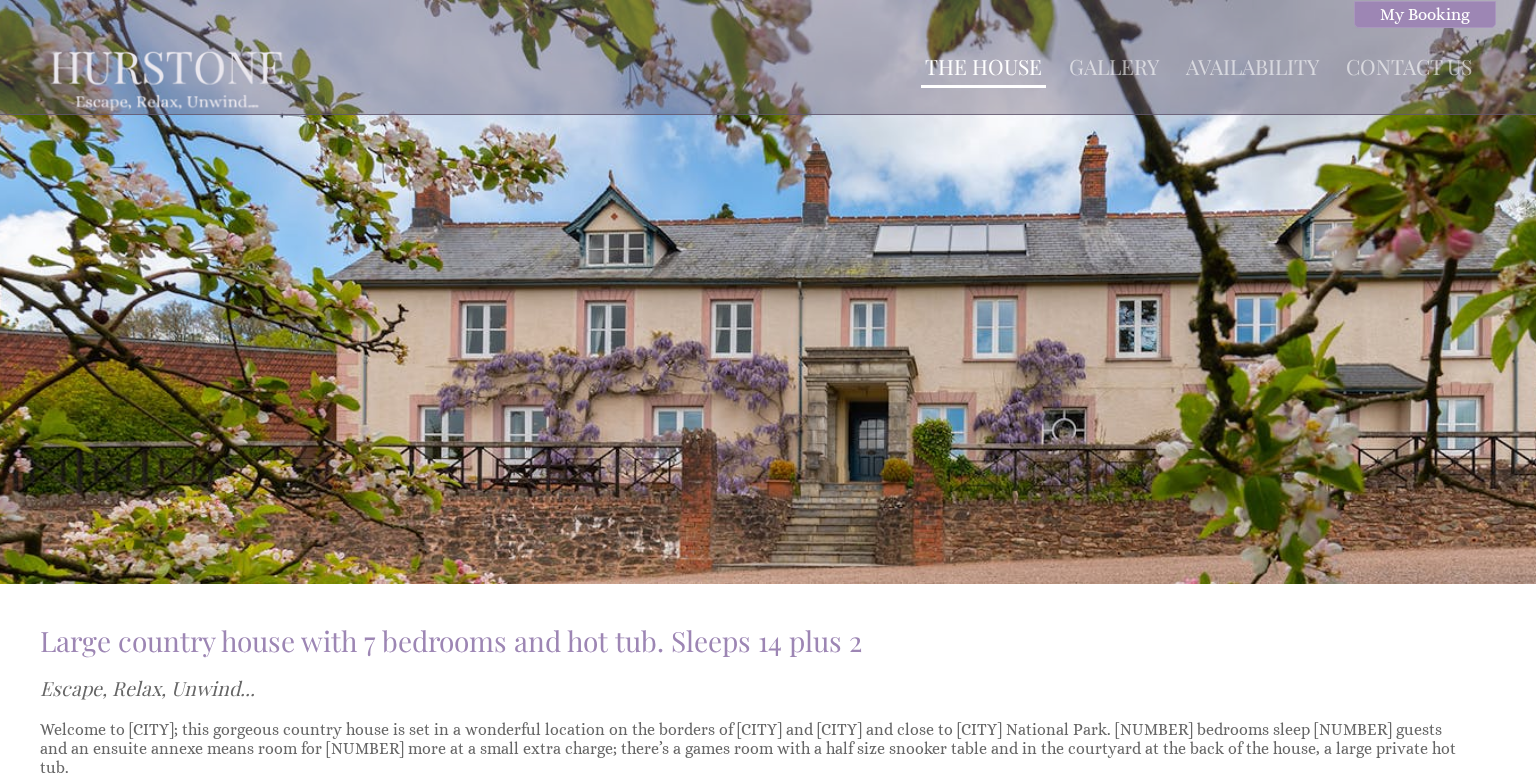 click on "The House" at bounding box center [983, 66] 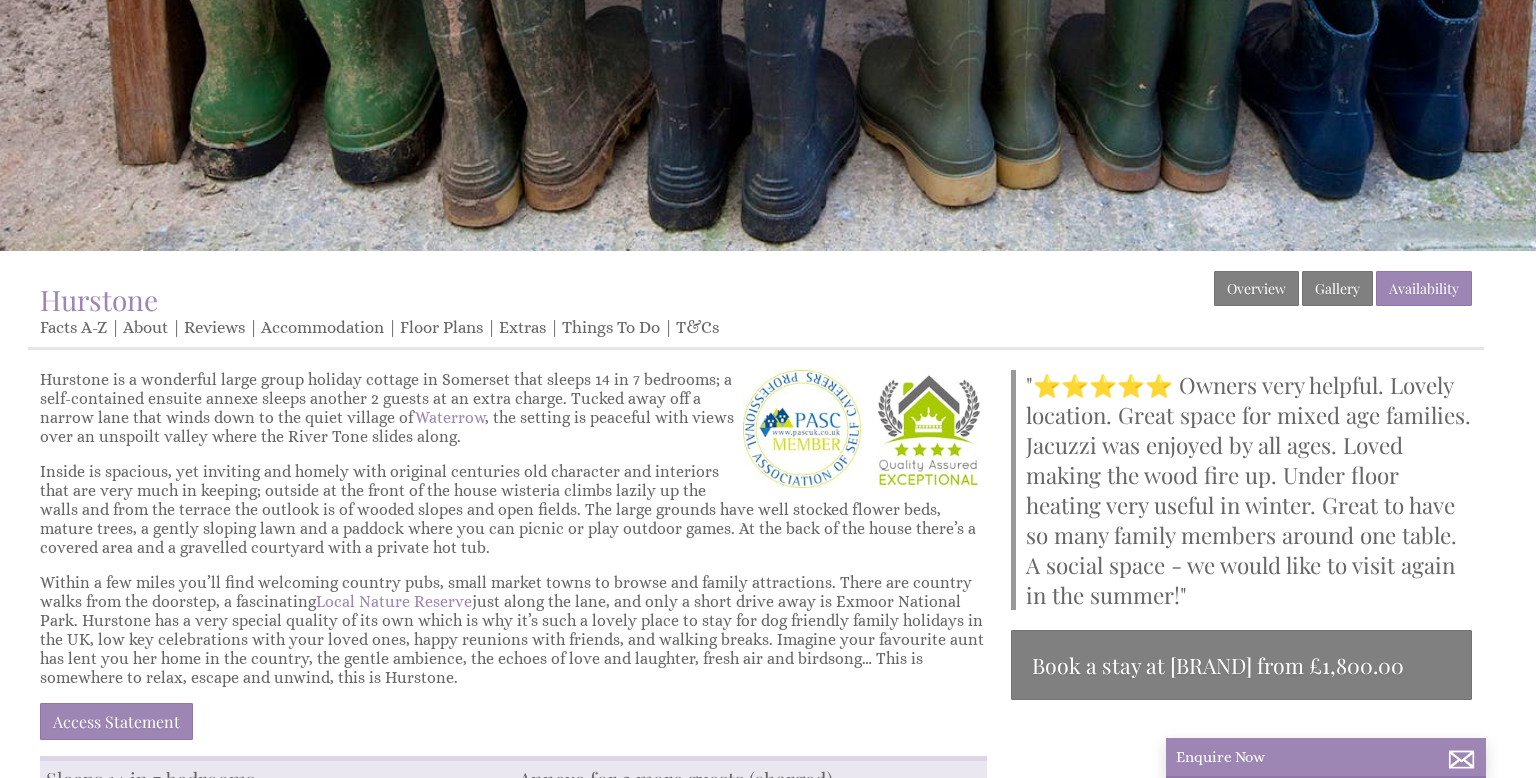 scroll, scrollTop: 337, scrollLeft: 0, axis: vertical 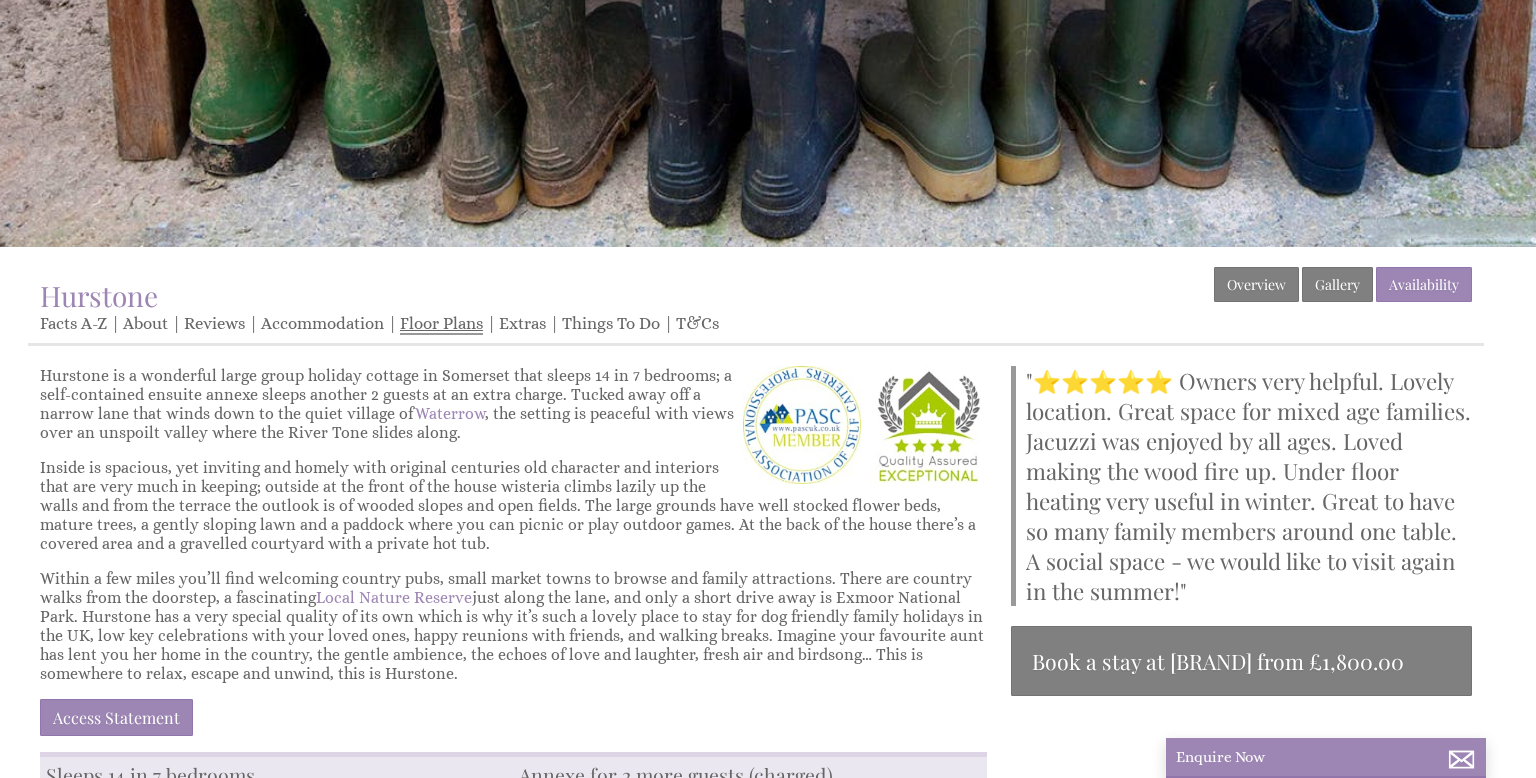 click on "Floor Plans" at bounding box center [441, 324] 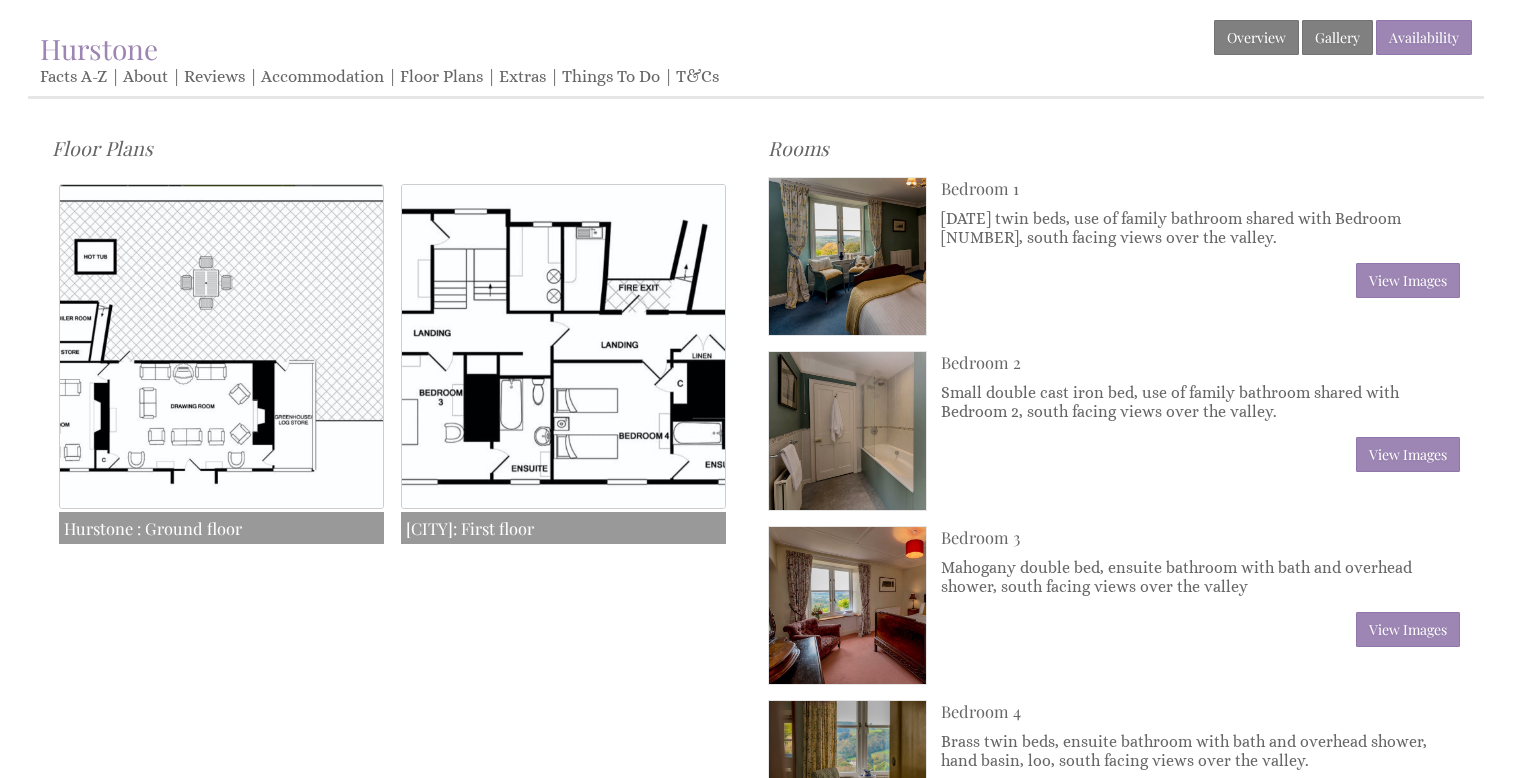 scroll, scrollTop: 588, scrollLeft: 0, axis: vertical 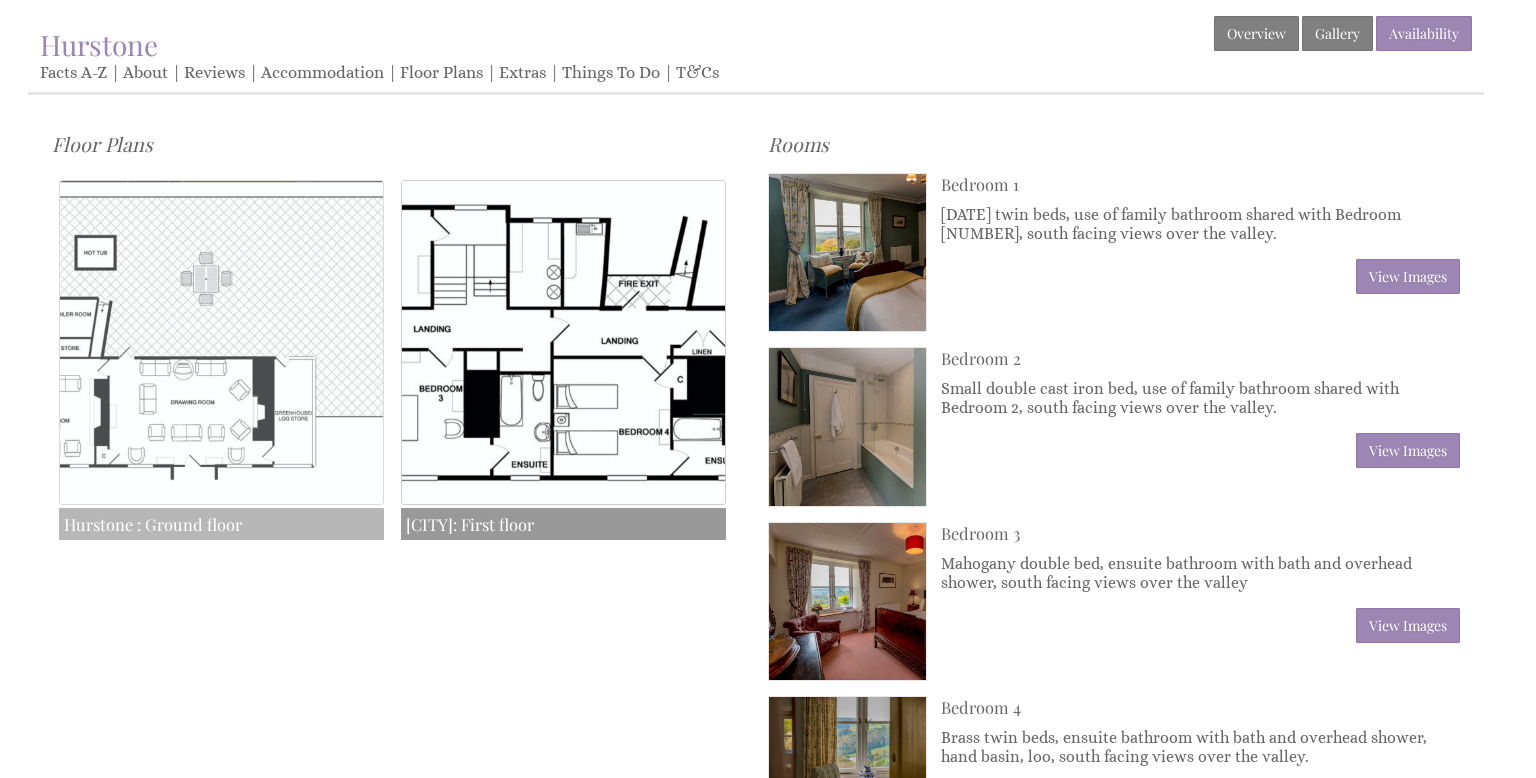 click at bounding box center [221, 342] 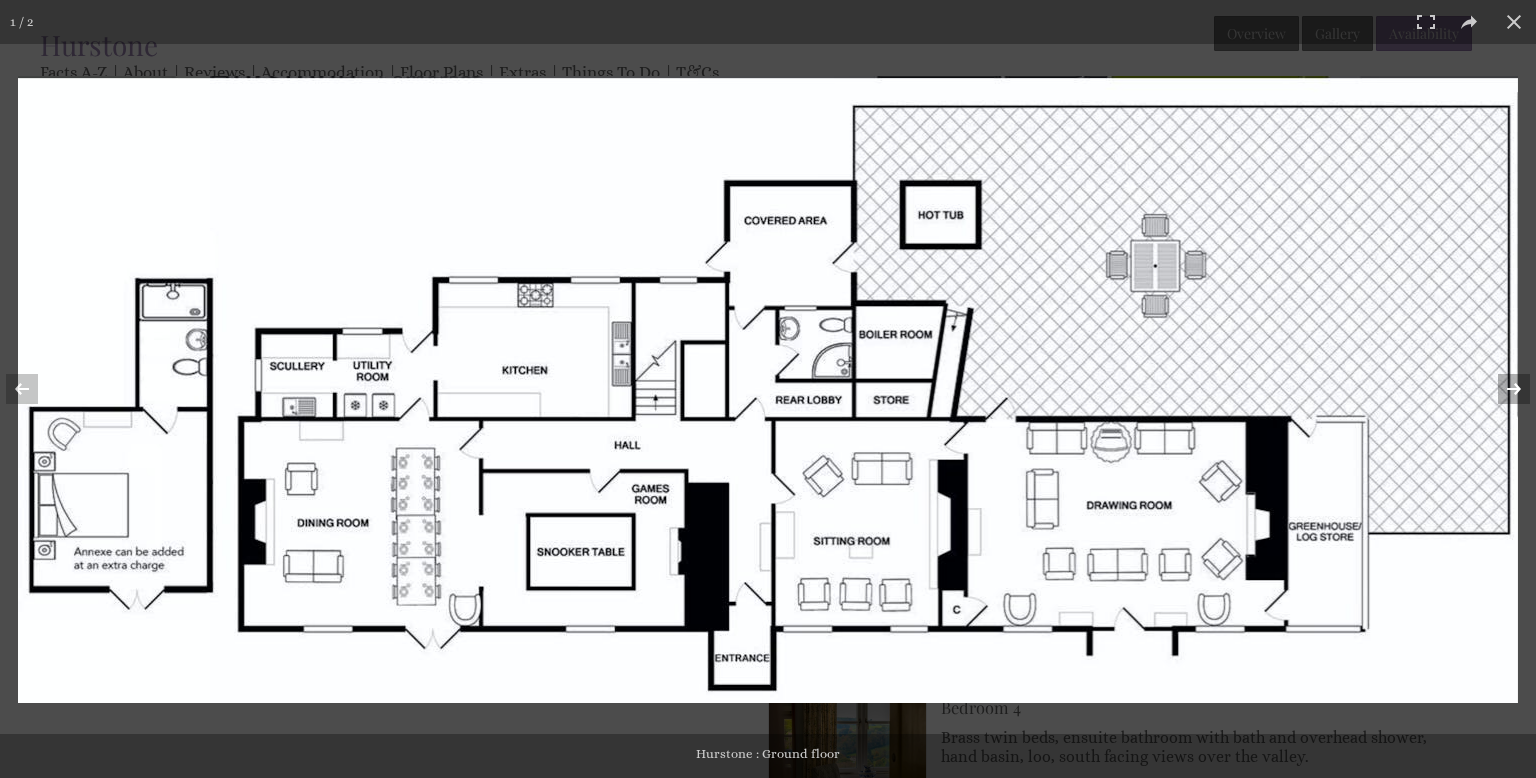 click at bounding box center (1501, 389) 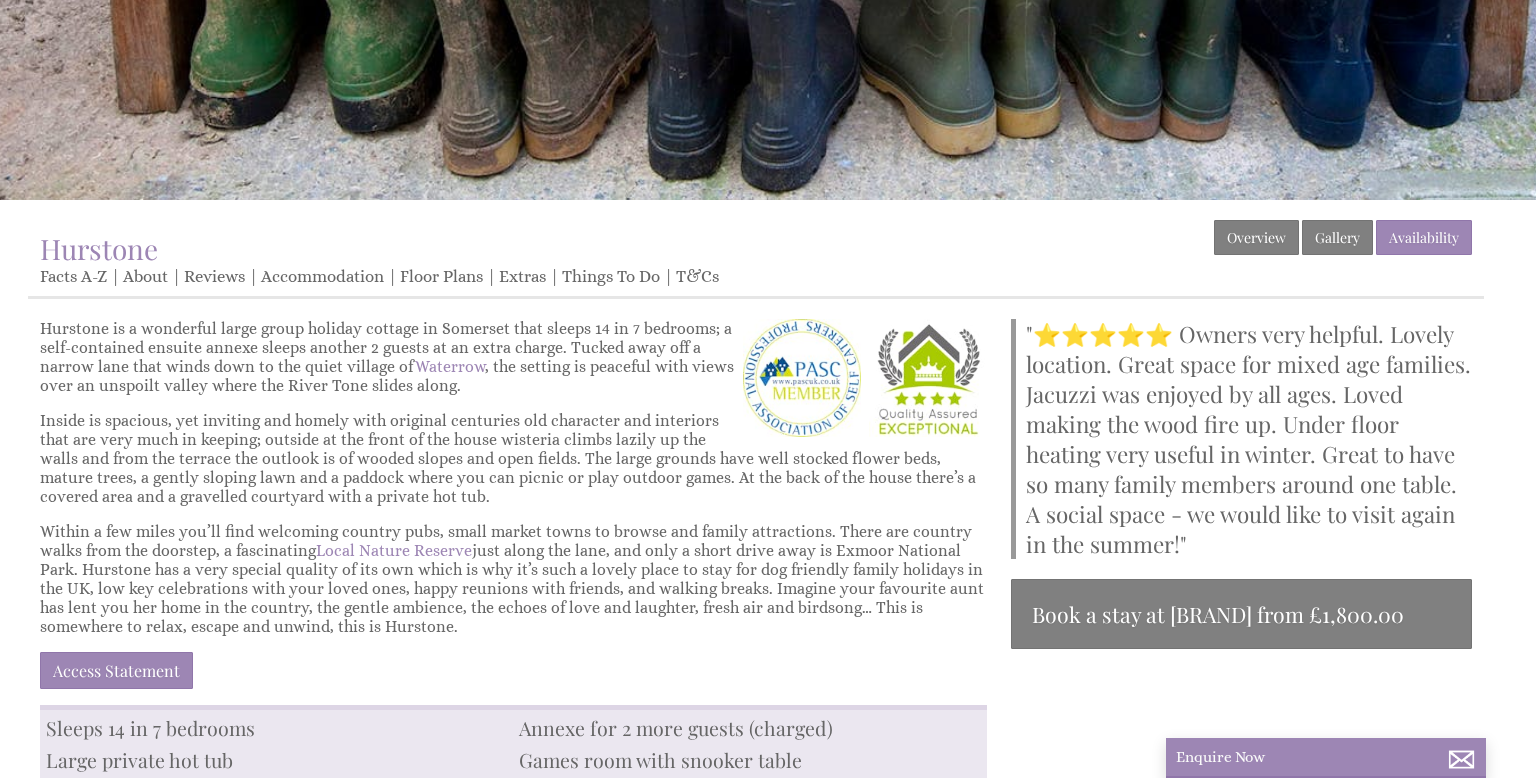 scroll, scrollTop: 383, scrollLeft: 0, axis: vertical 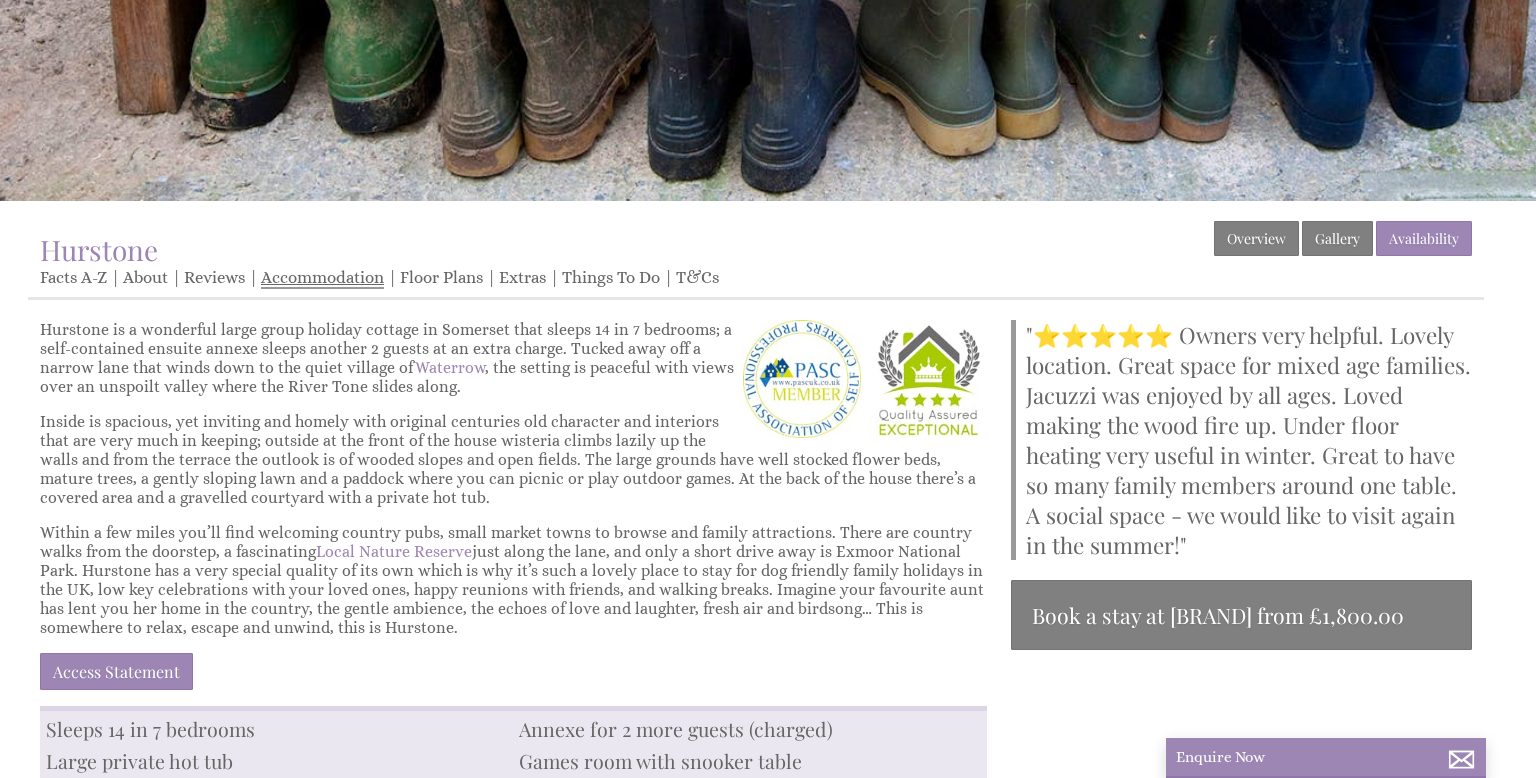 click on "Accommodation" at bounding box center [322, 278] 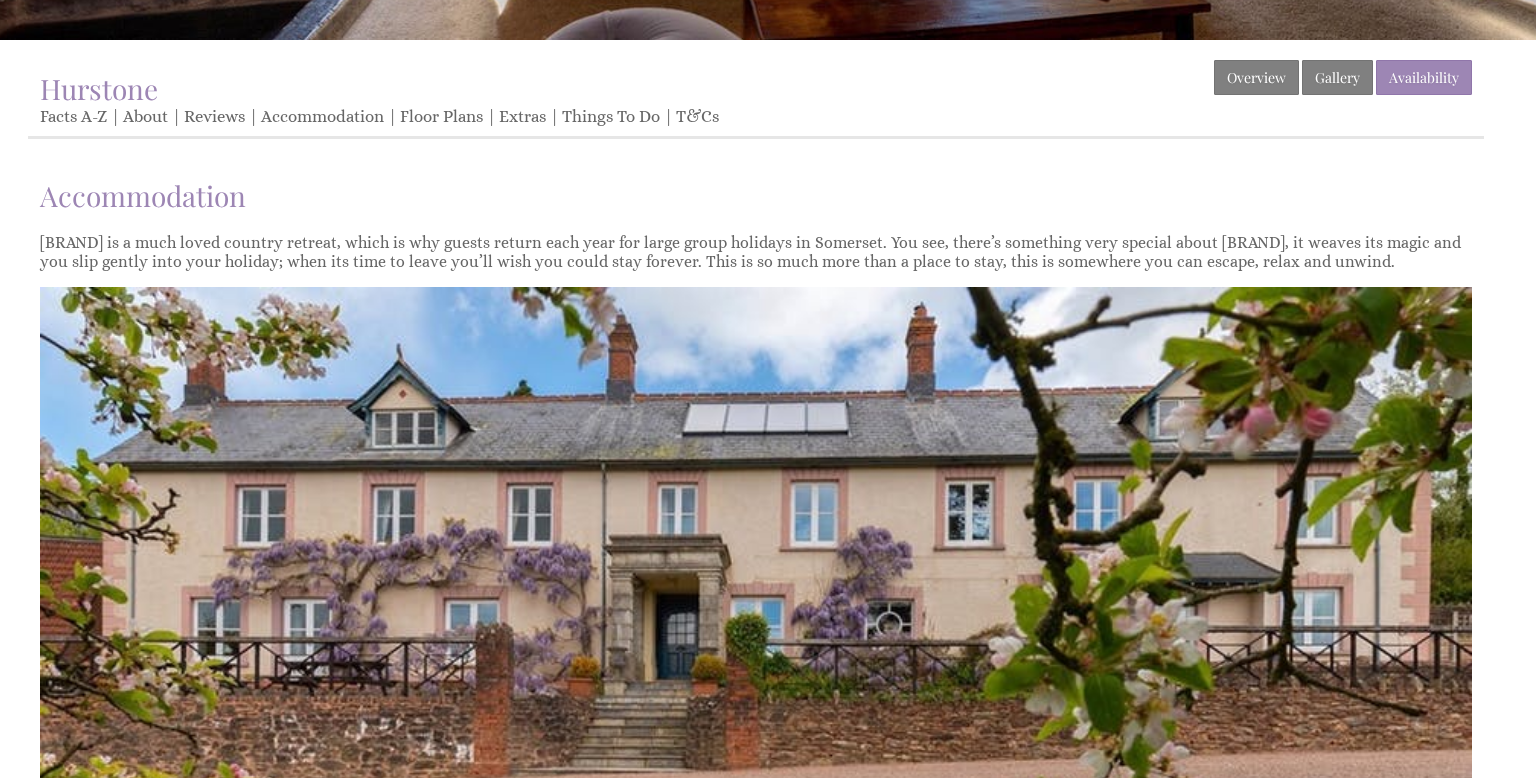 scroll, scrollTop: 0, scrollLeft: 0, axis: both 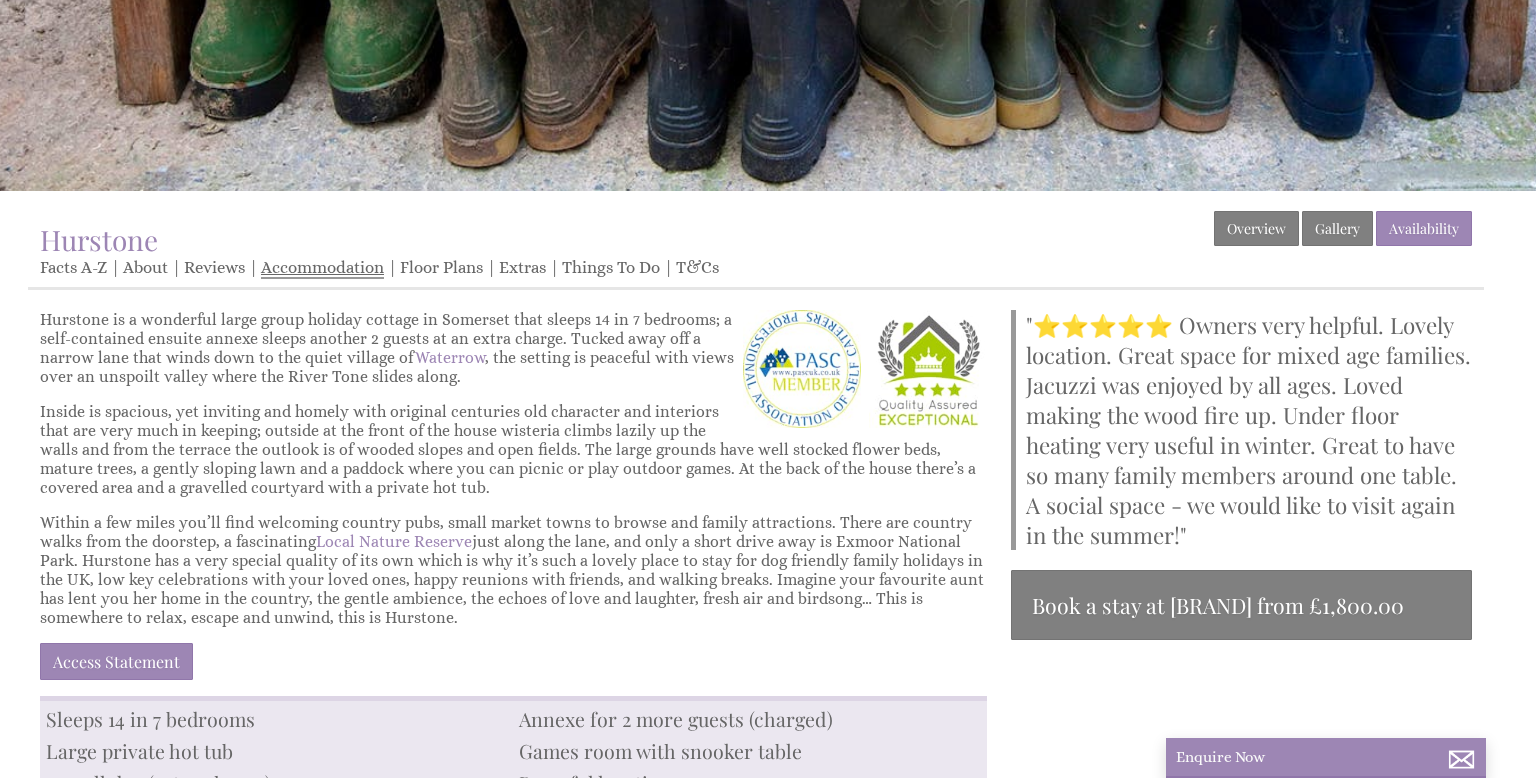 click on "Accommodation" at bounding box center (322, 268) 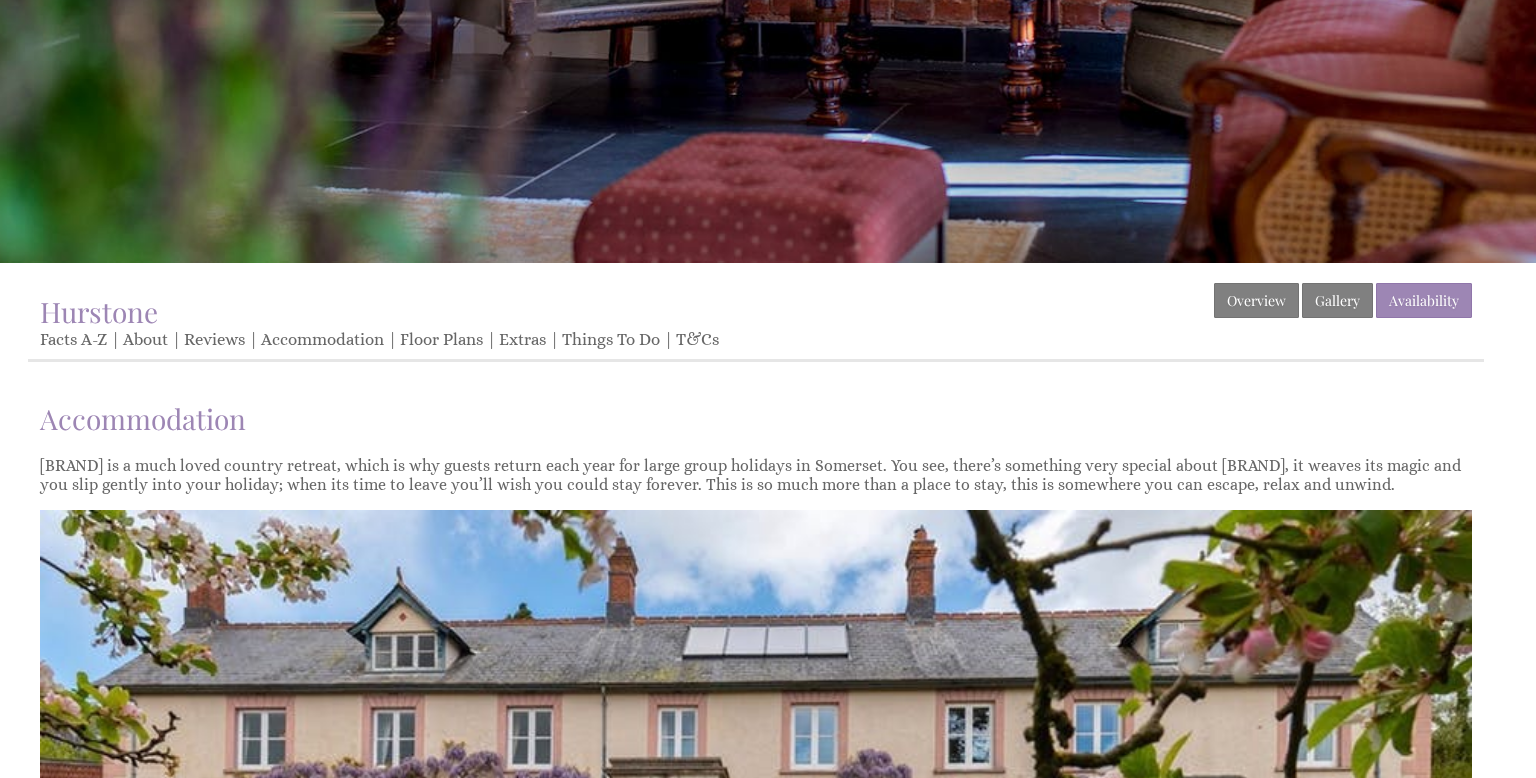 scroll, scrollTop: 0, scrollLeft: 0, axis: both 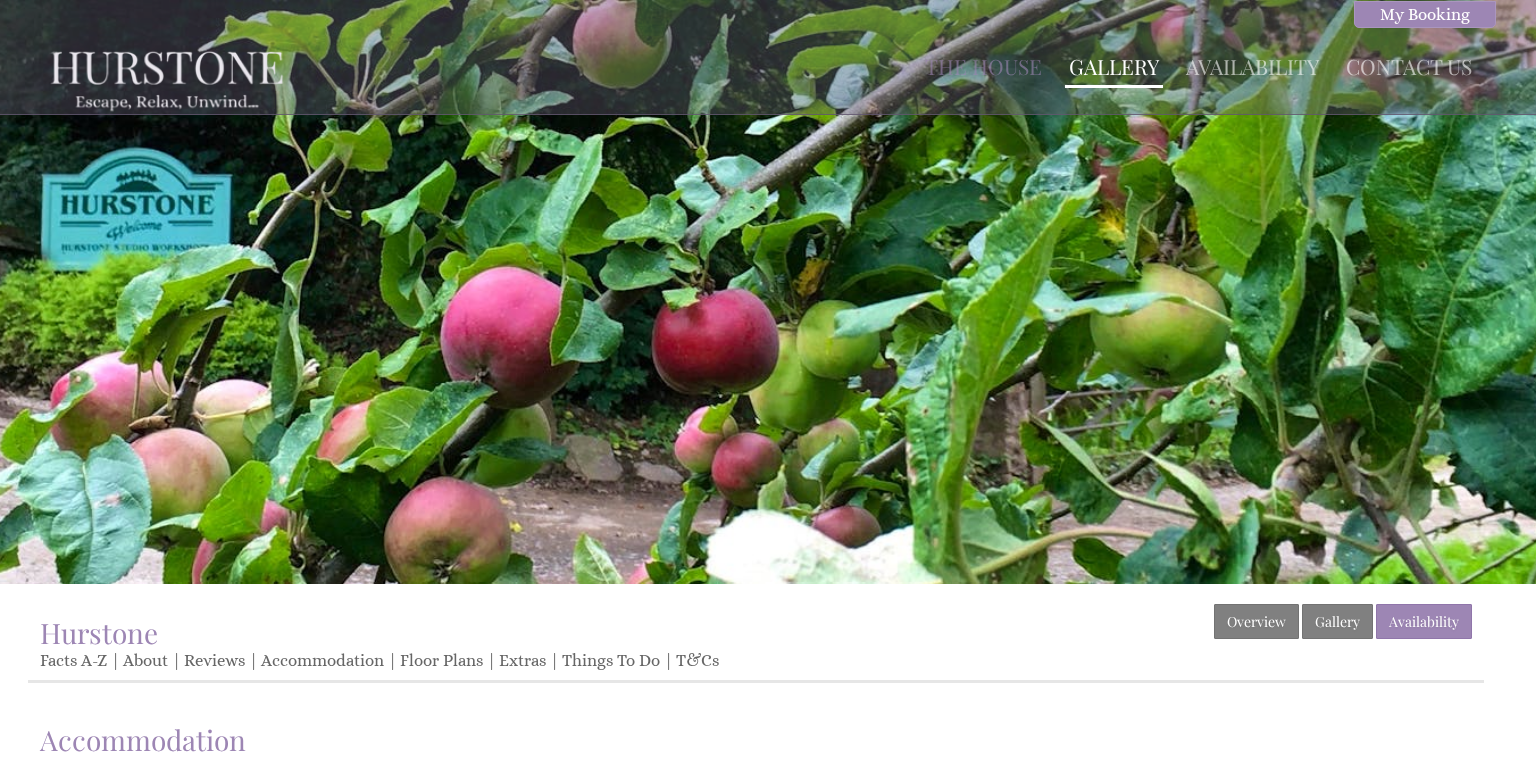 click on "Gallery" at bounding box center [1114, 66] 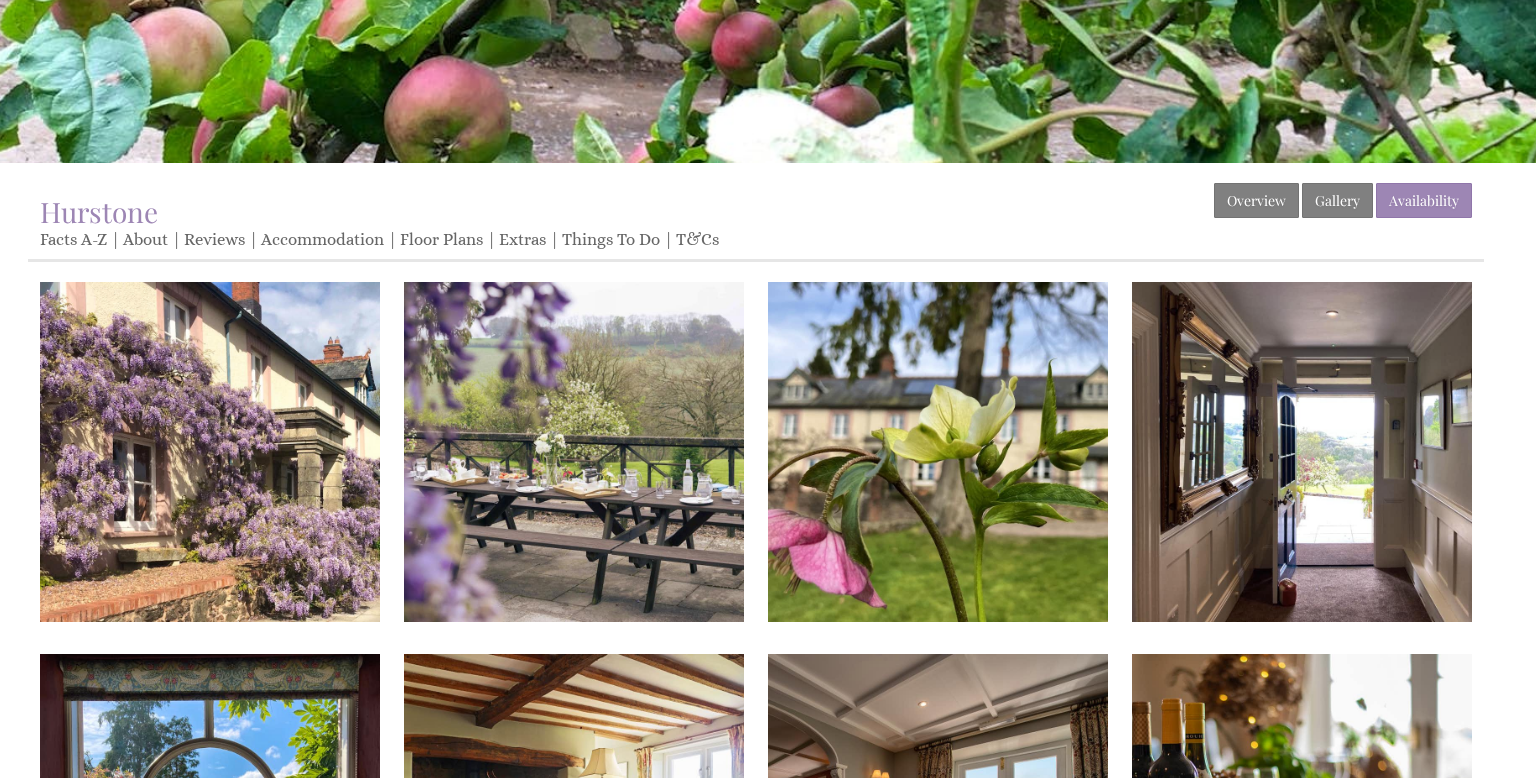 scroll, scrollTop: 428, scrollLeft: 0, axis: vertical 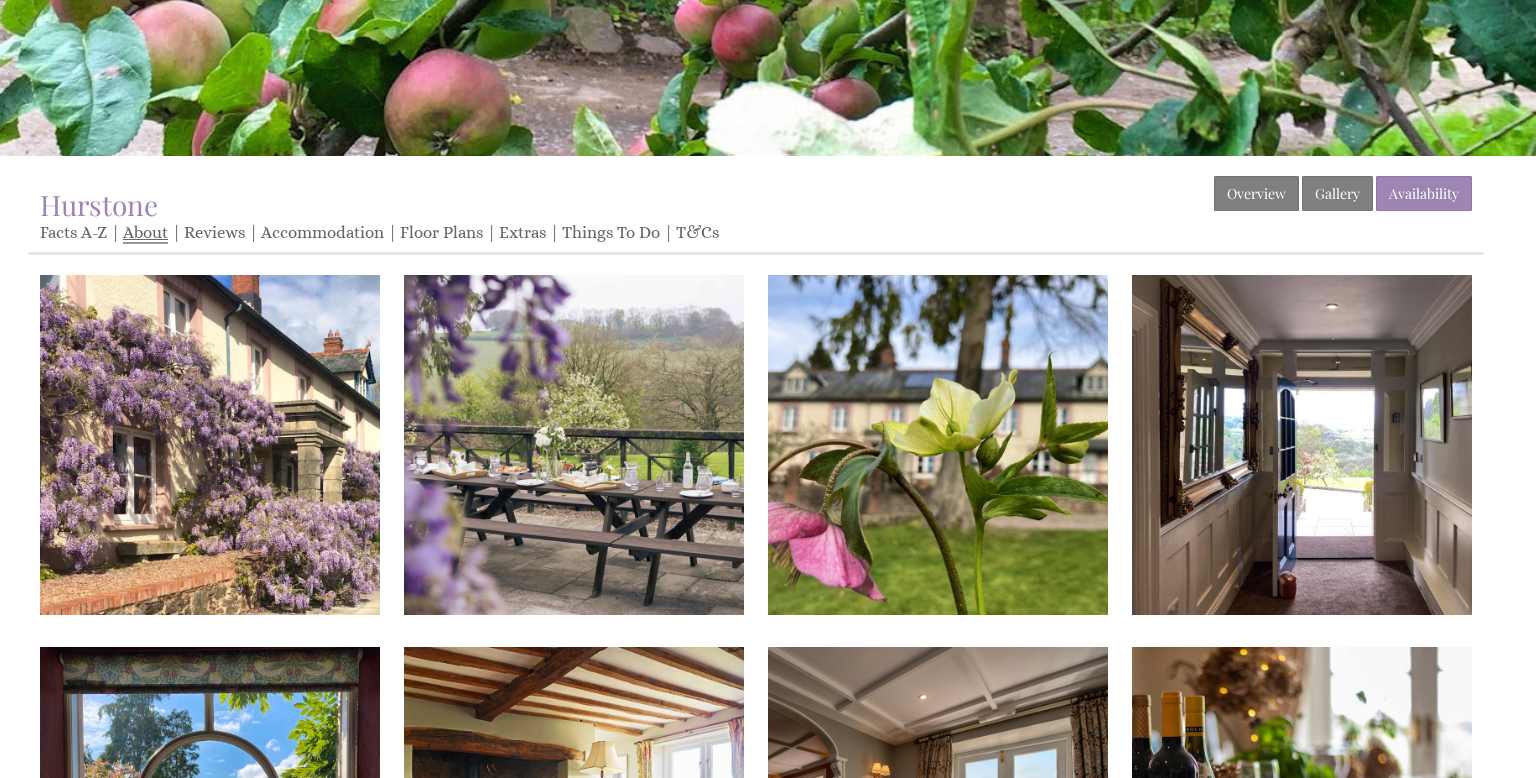 click on "About" at bounding box center [145, 233] 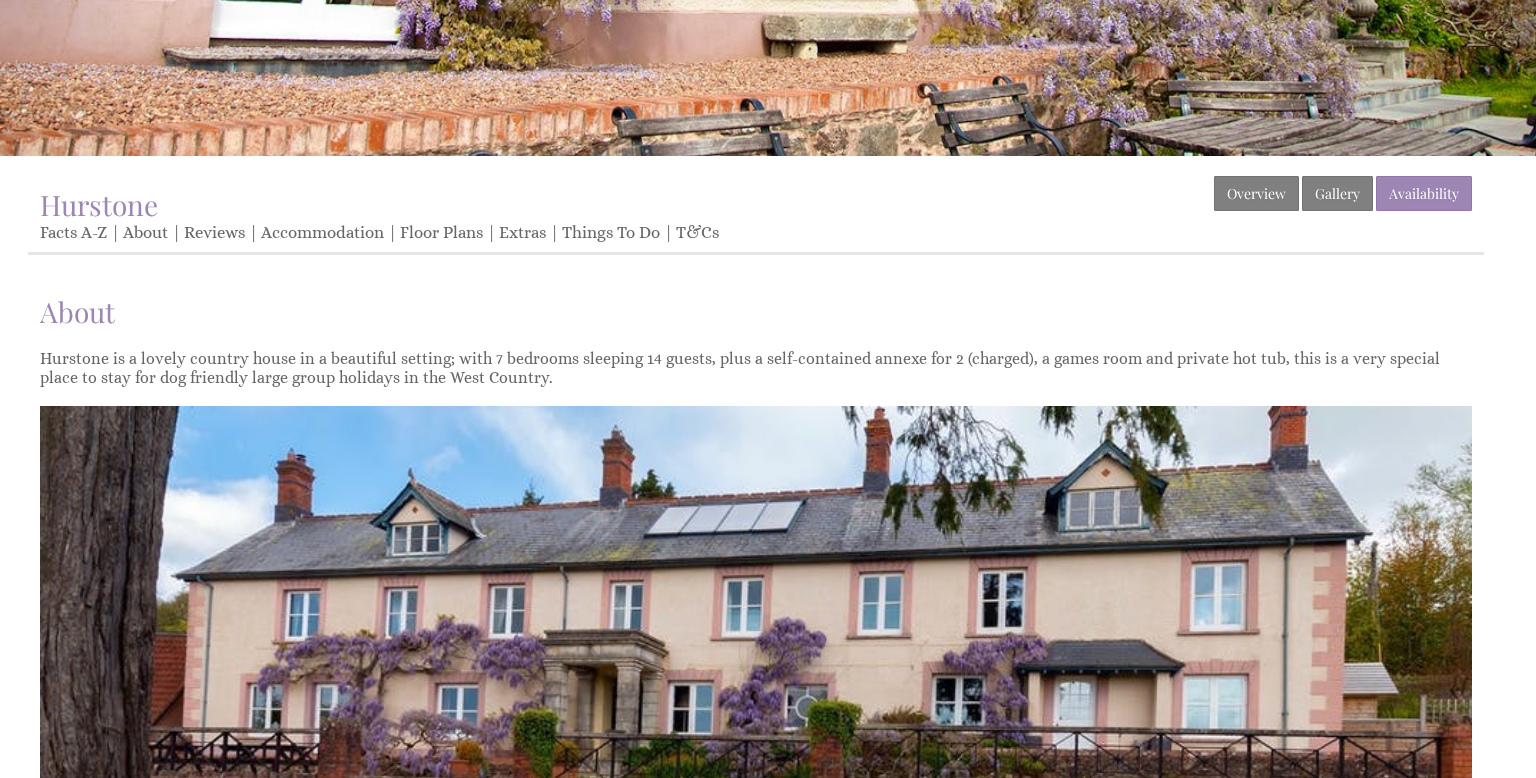 scroll, scrollTop: 0, scrollLeft: 0, axis: both 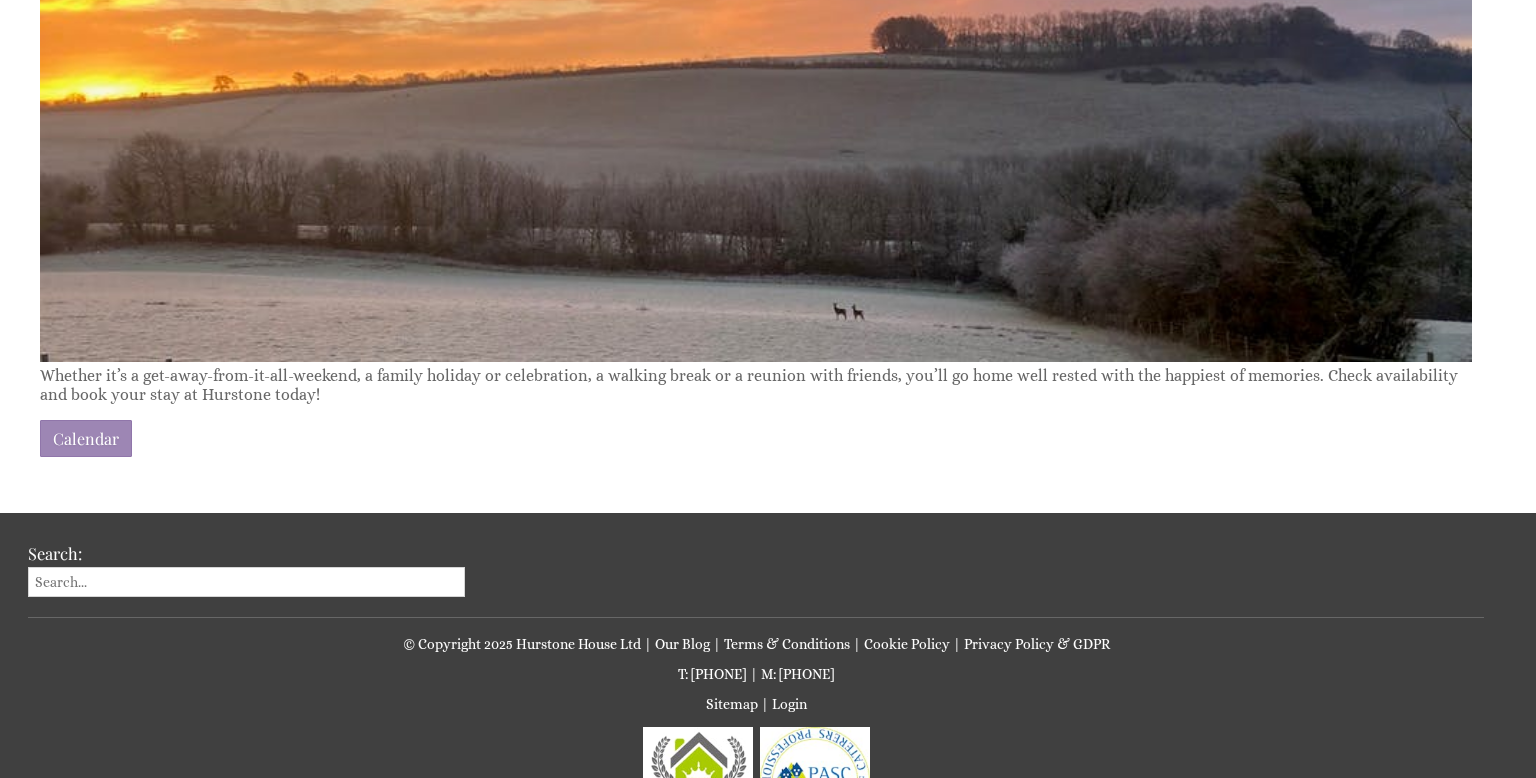 click on "T: [PHONE]
|
M: [PHONE]" at bounding box center (756, 674) 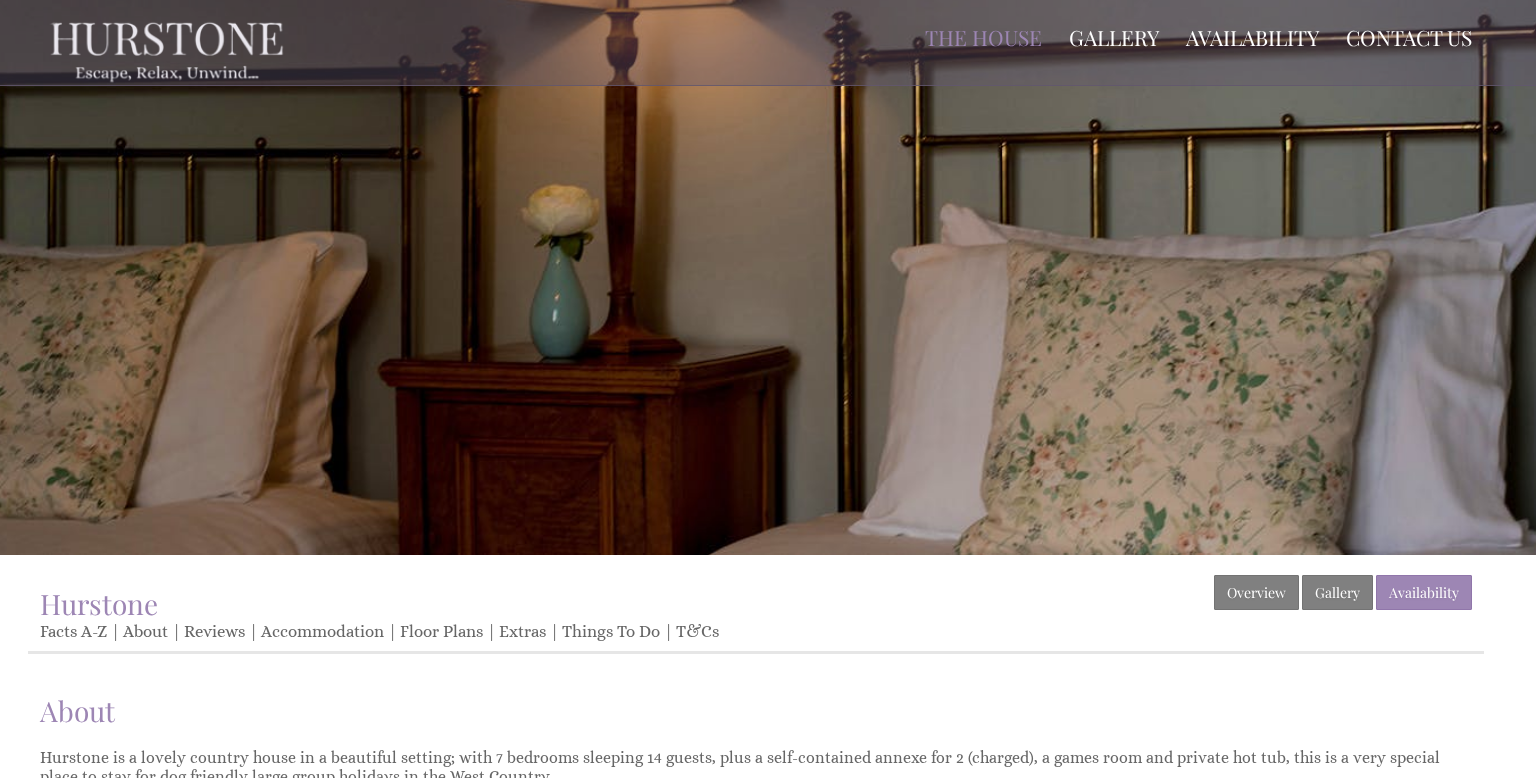 scroll, scrollTop: 0, scrollLeft: 0, axis: both 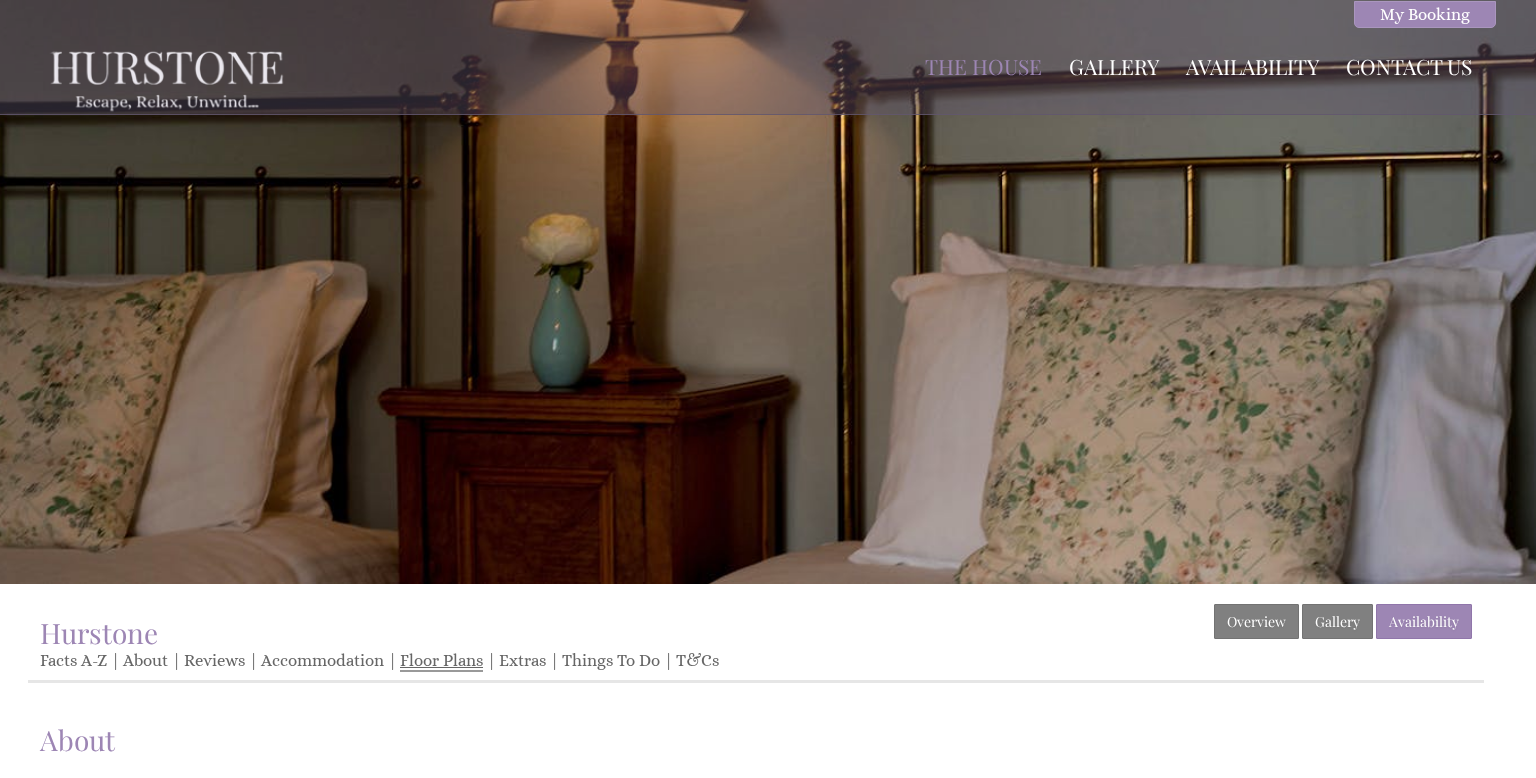 click on "Floor Plans" at bounding box center (441, 661) 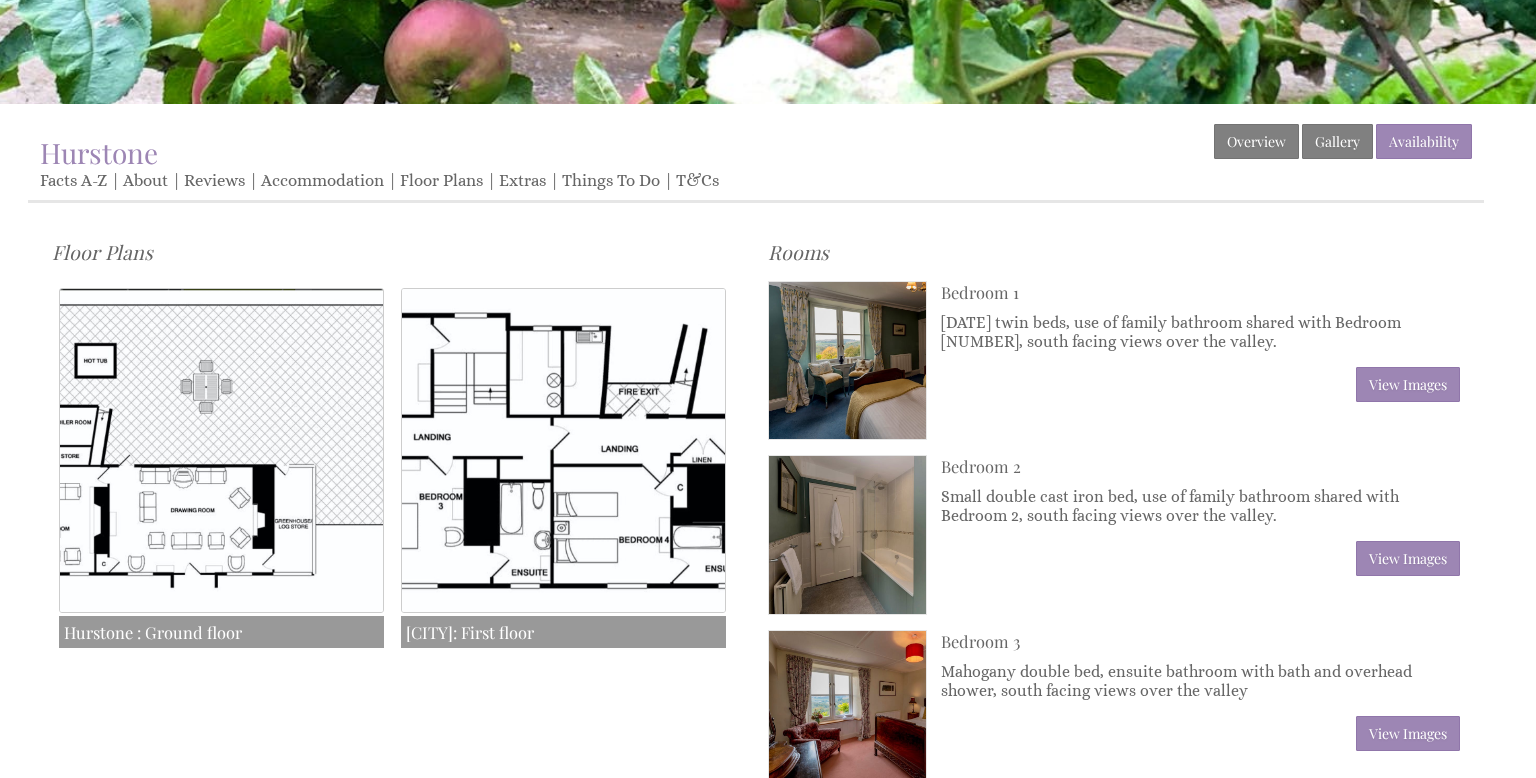 scroll, scrollTop: 469, scrollLeft: 0, axis: vertical 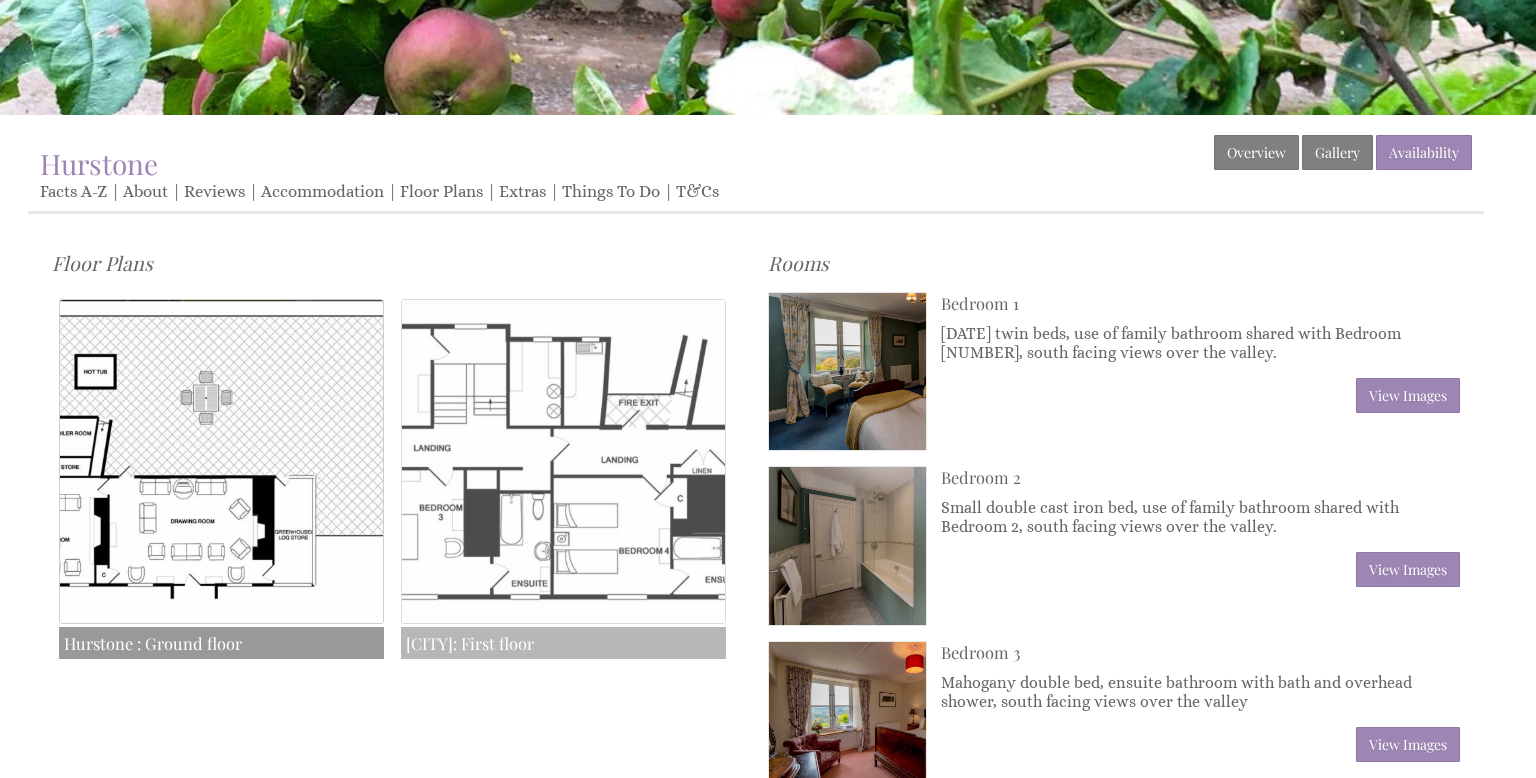 click at bounding box center (563, 461) 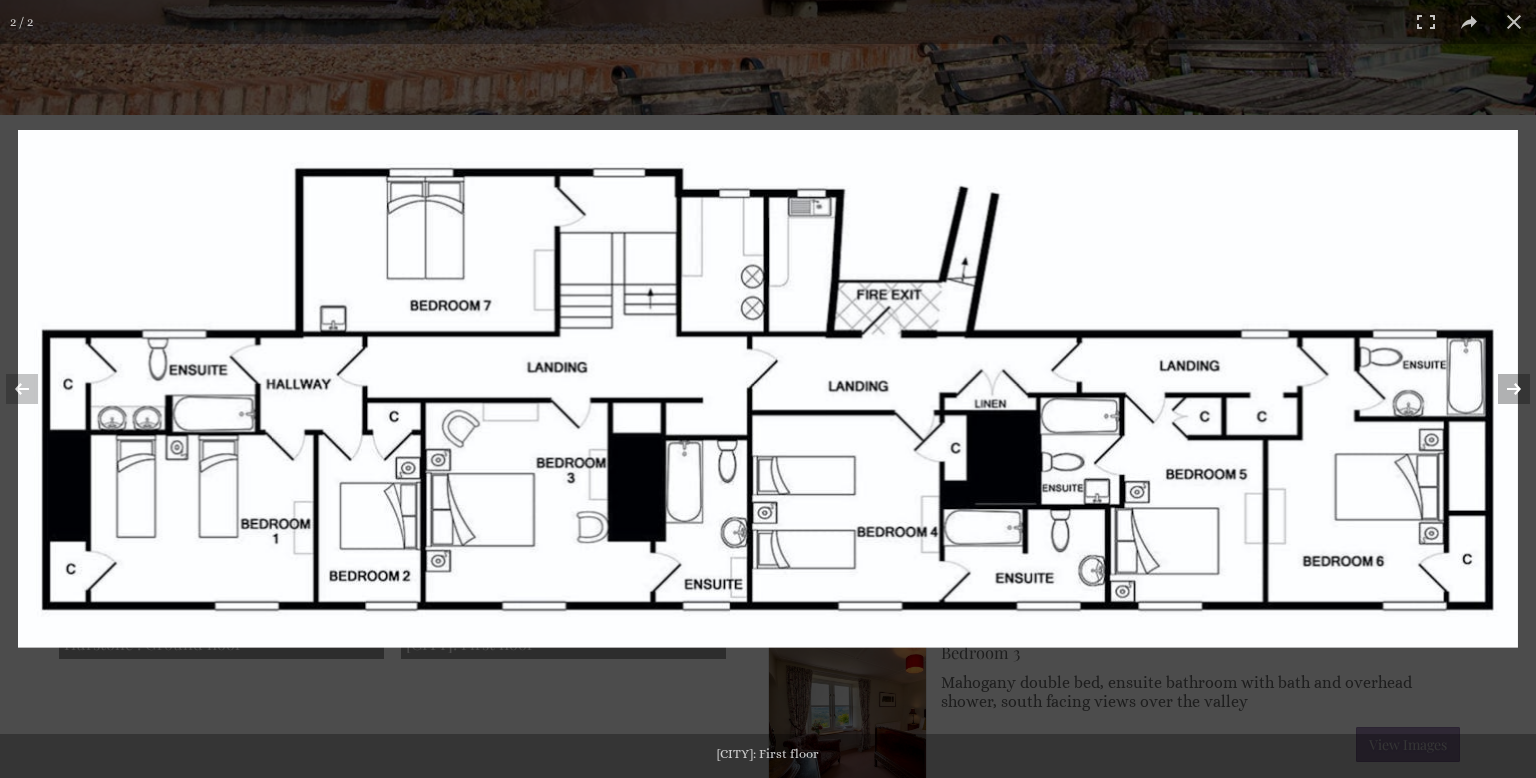 click at bounding box center [1501, 389] 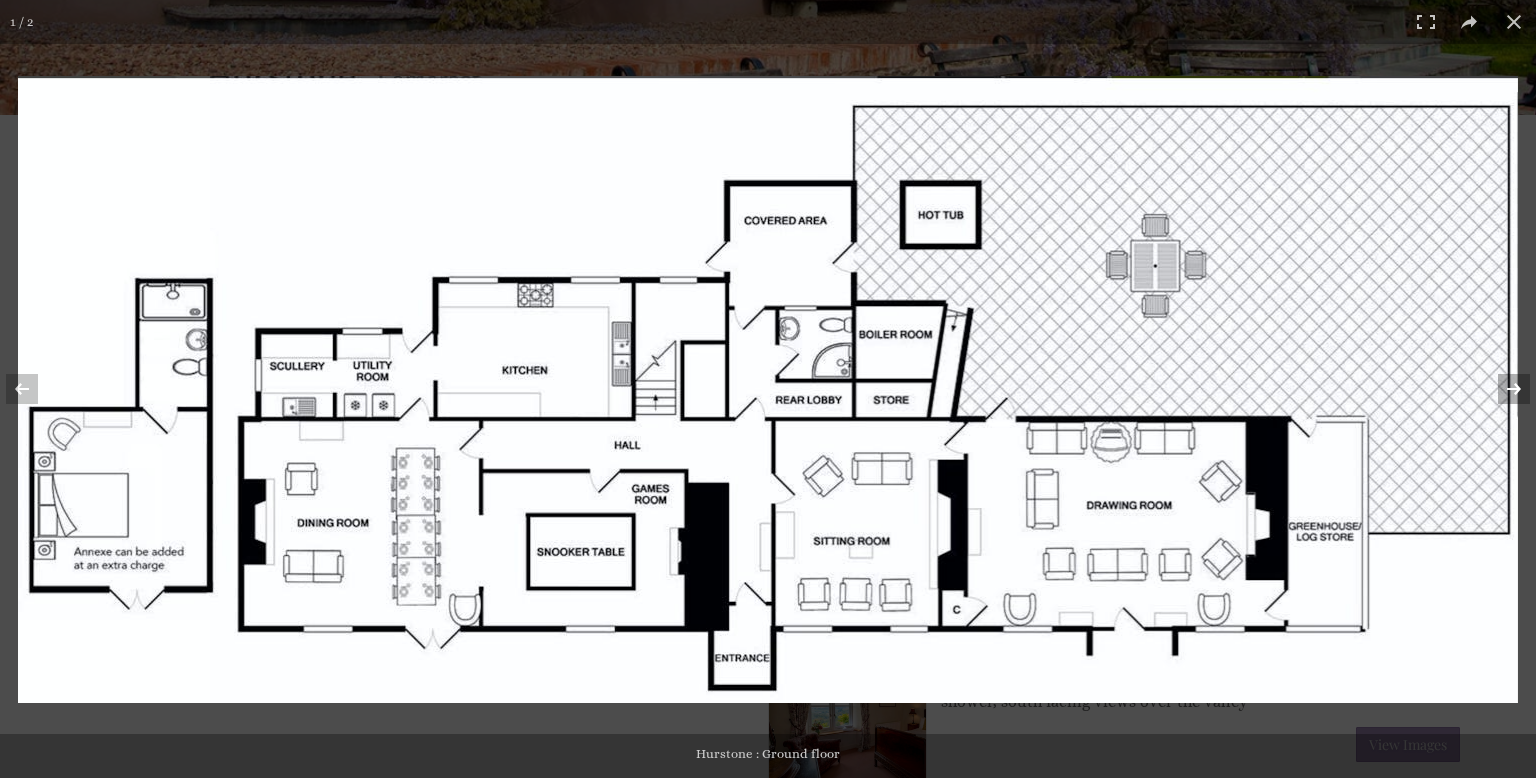 click at bounding box center [1501, 389] 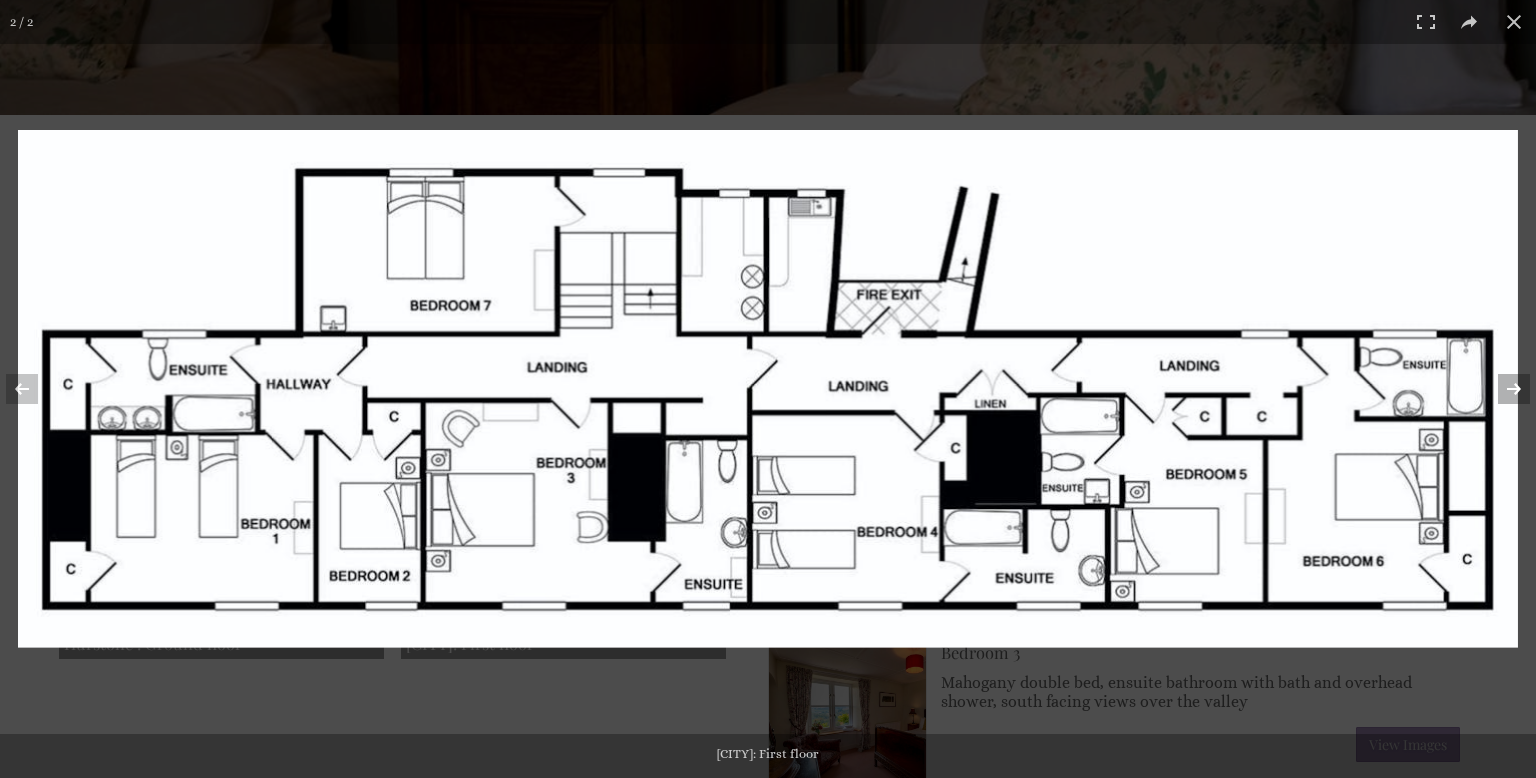 click at bounding box center (1501, 389) 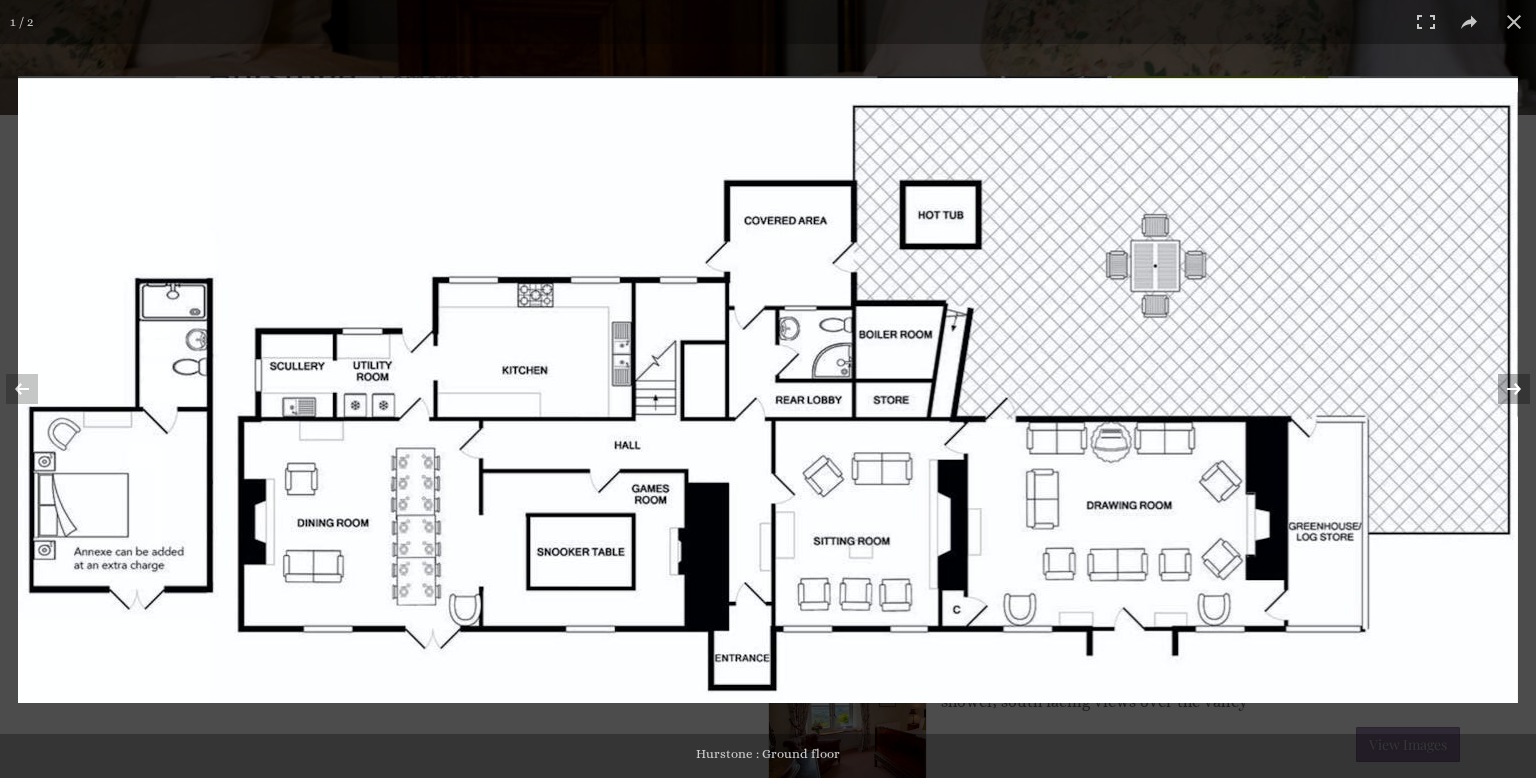 click at bounding box center (1501, 389) 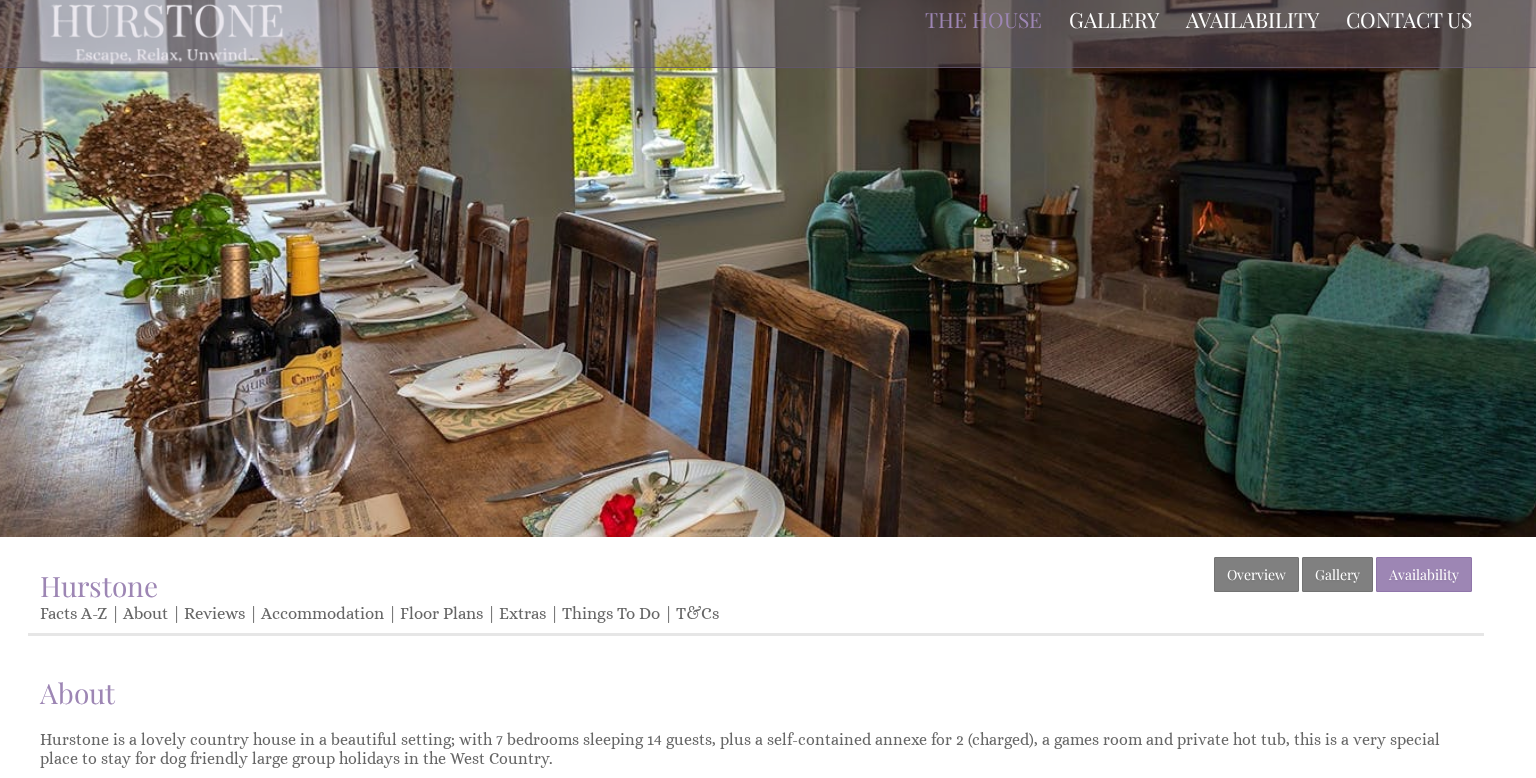 scroll, scrollTop: 43, scrollLeft: 0, axis: vertical 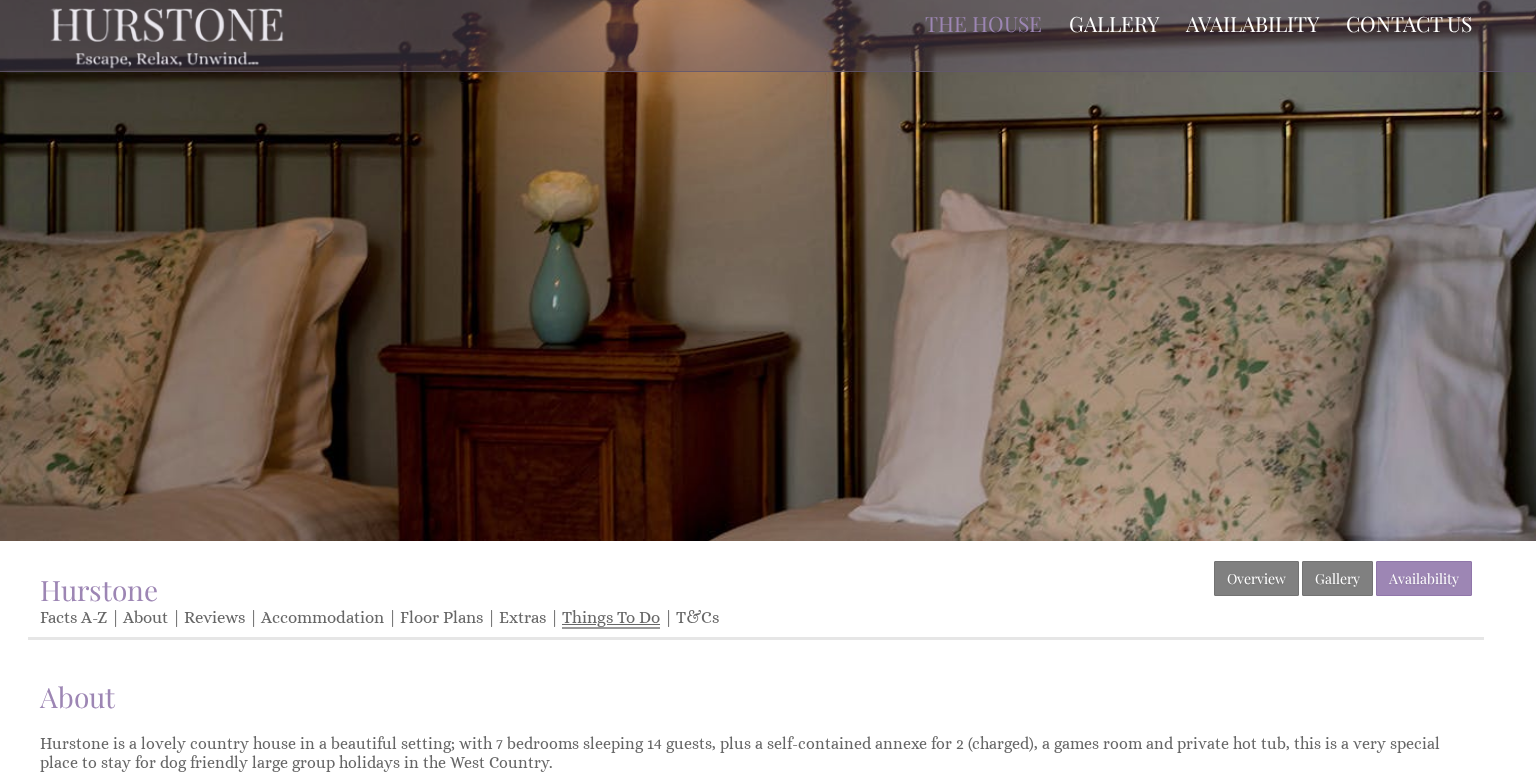 click on "Things To Do" at bounding box center (611, 618) 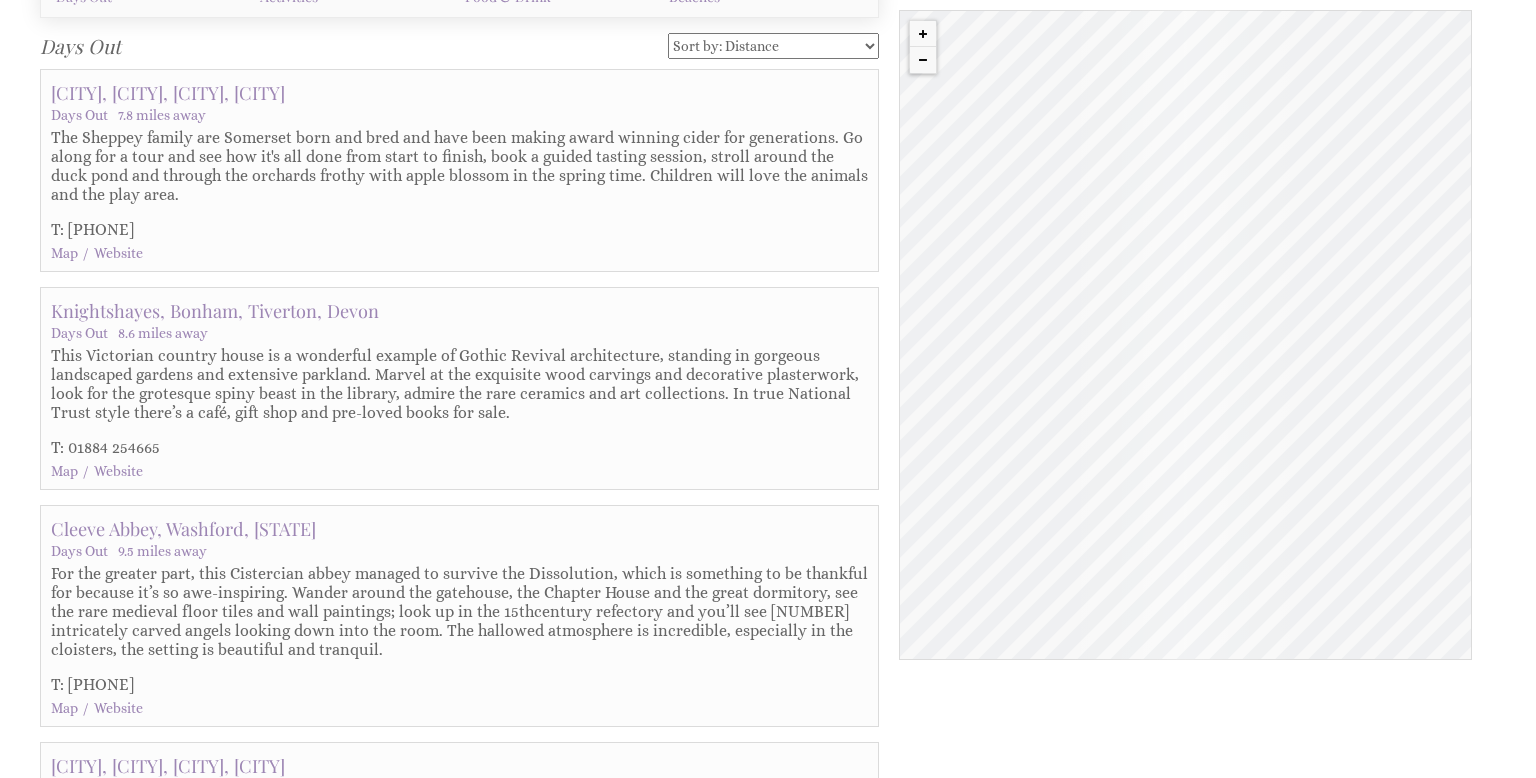 scroll, scrollTop: 993, scrollLeft: 0, axis: vertical 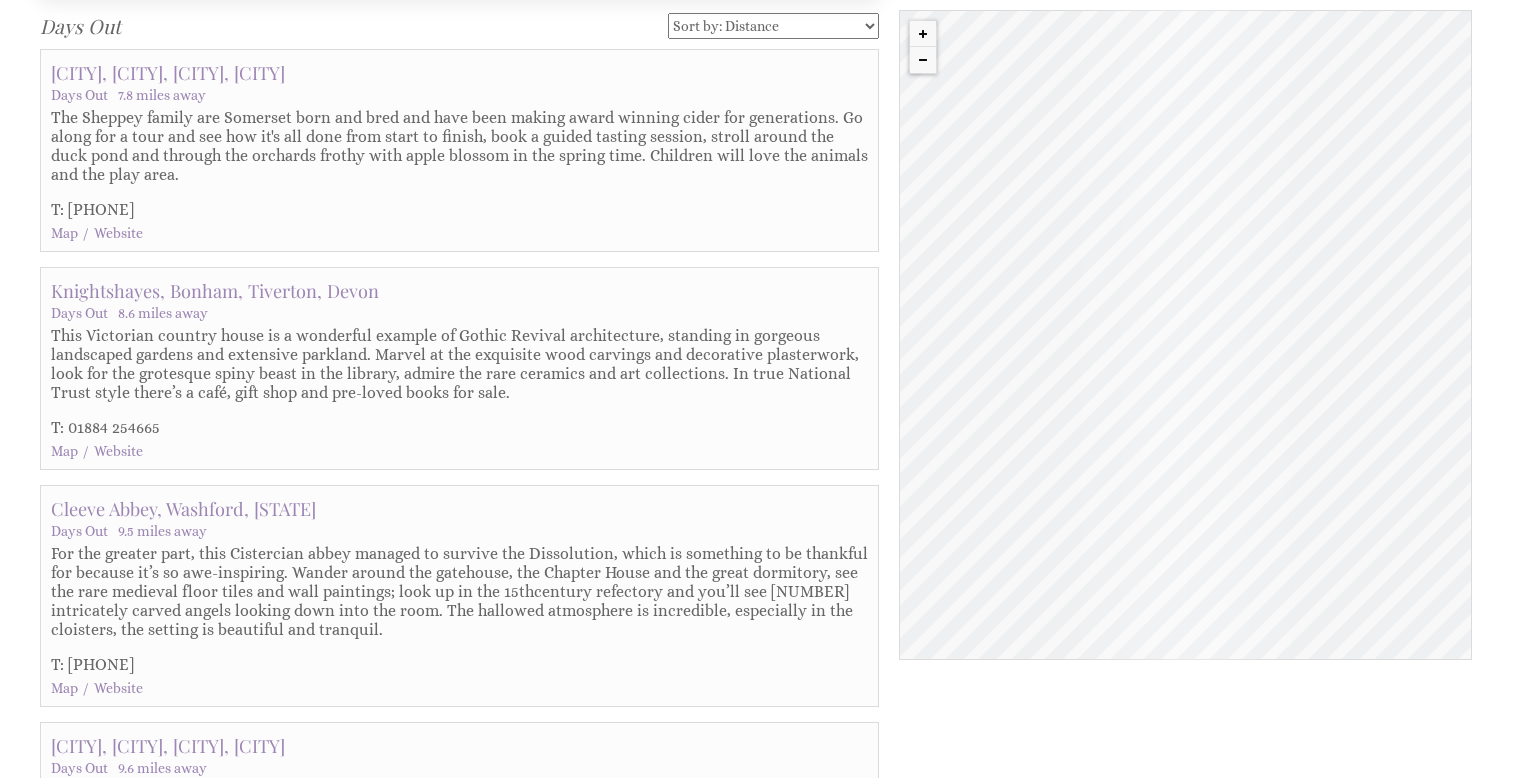 click on "Map Website Knightshayes, [CITY], [CITY], [STATE] Days Out 8.6 miles away
T: [PHONE]
Map Website Cleeve Abbey, [CITY], [STATE] Days Out 9.5 miles away th century refectory and you’ll see 22 intricately carved angels looking down into the room. The hallowed atmosphere is incredible, especially in the cloisters, the setting is beautiful and tranquil.
T: [PHONE]
Map Website Days Out" at bounding box center (756, 10030) 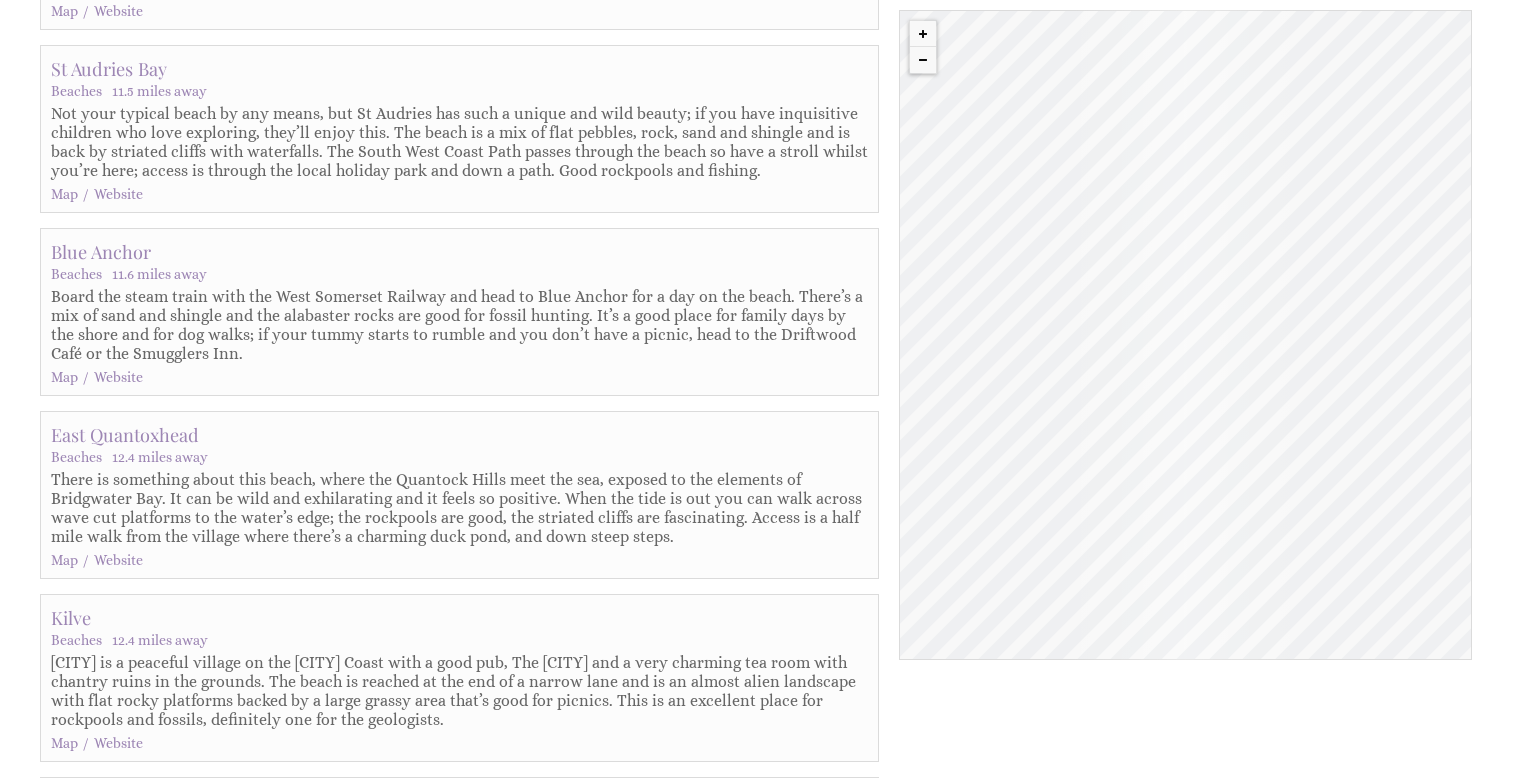 scroll, scrollTop: 11418, scrollLeft: 0, axis: vertical 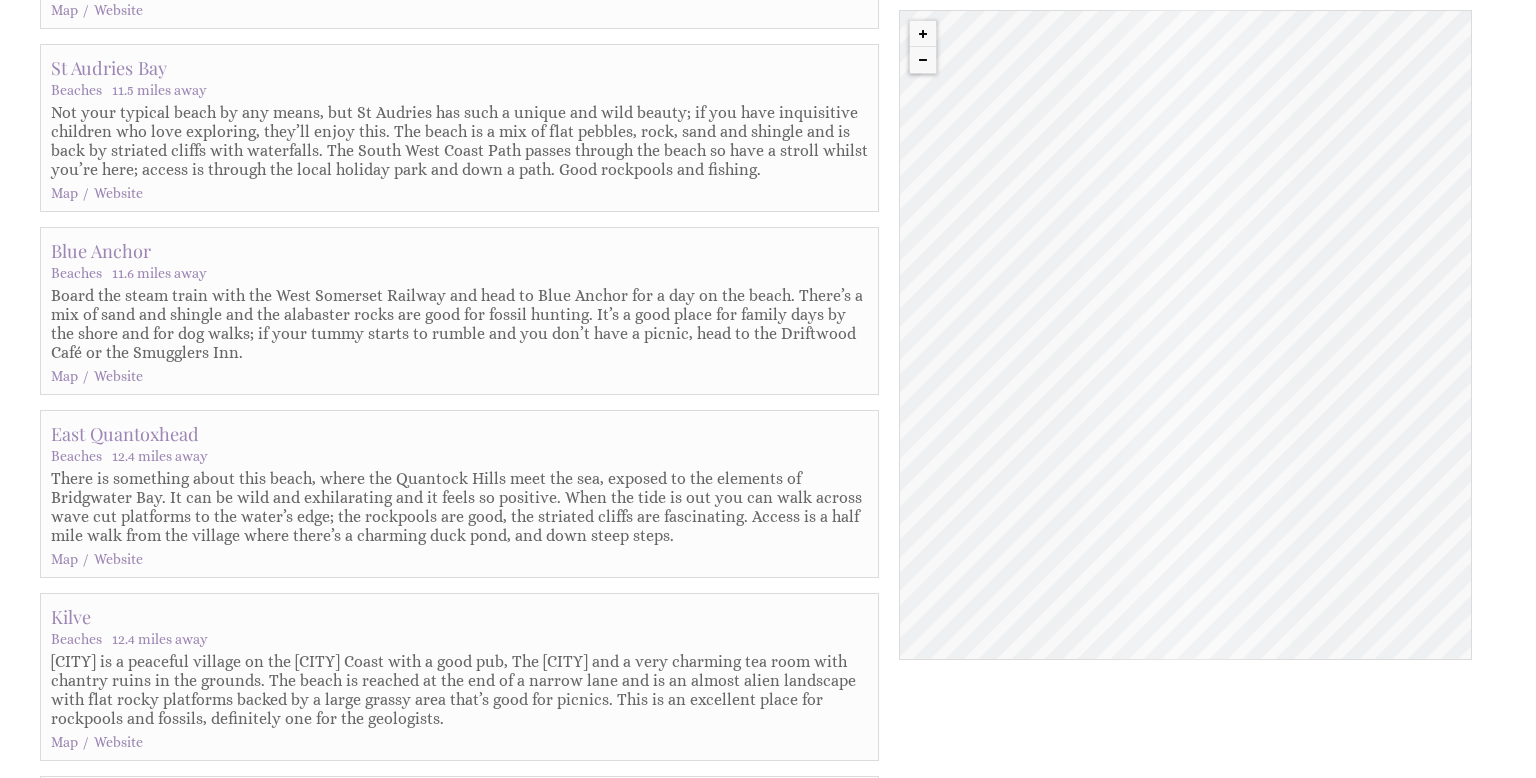 click on "Beaches 12.4 miles away" at bounding box center [459, 639] 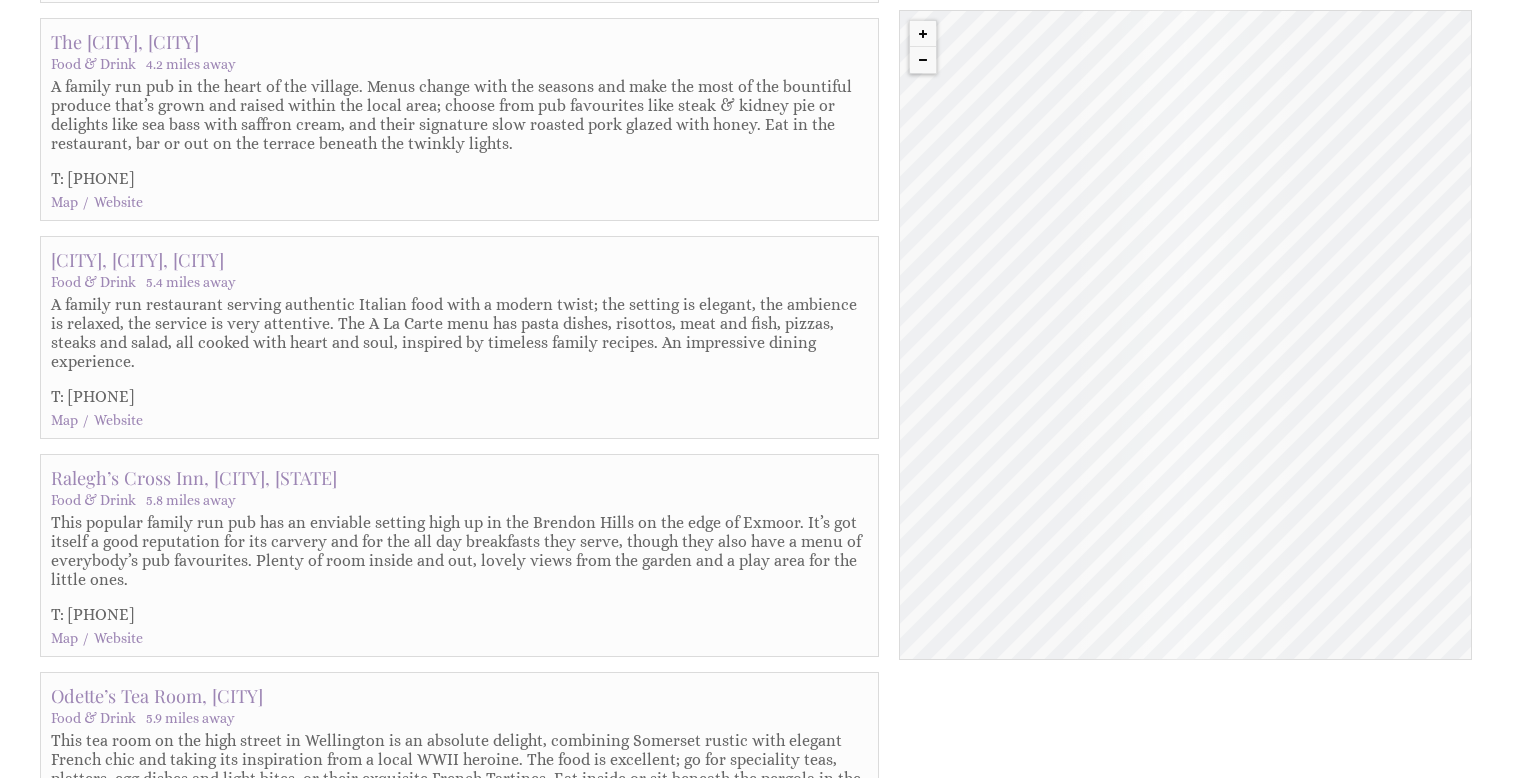 scroll, scrollTop: 8988, scrollLeft: 0, axis: vertical 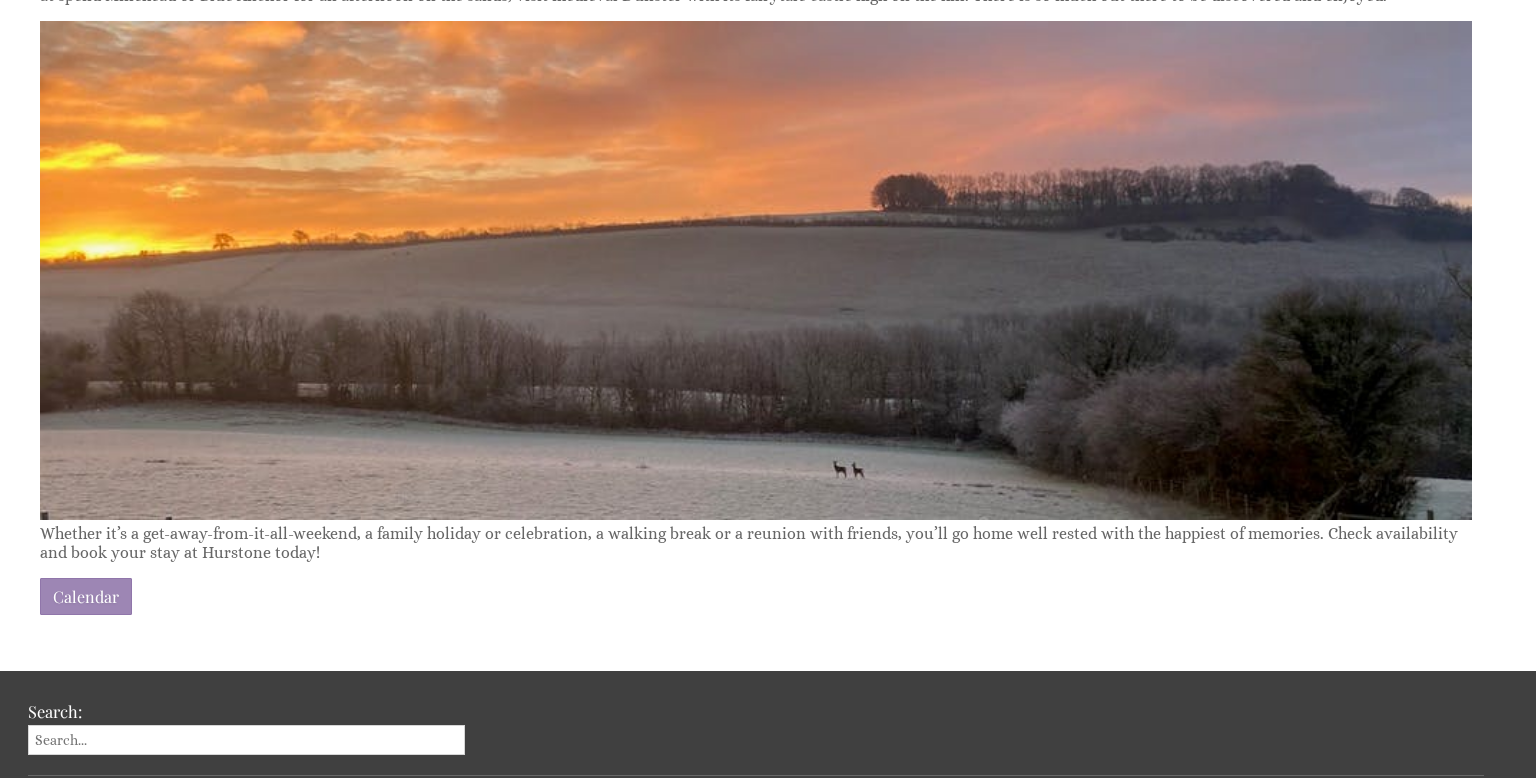click on "The House
Gallery
Availability
Contact Us
My Booking
My Booking
Date
[DATE]
Search
[CITY]
Large country holiday house in [CITY] sleeping [NUMBER] guests in [NUMBER] bedrooms. Self-contained ensuite annexe for [NUMBER] more guests (extra charge), games room with half size snooker table, private hot tub, large grounds and paddock." at bounding box center (768, -1471) 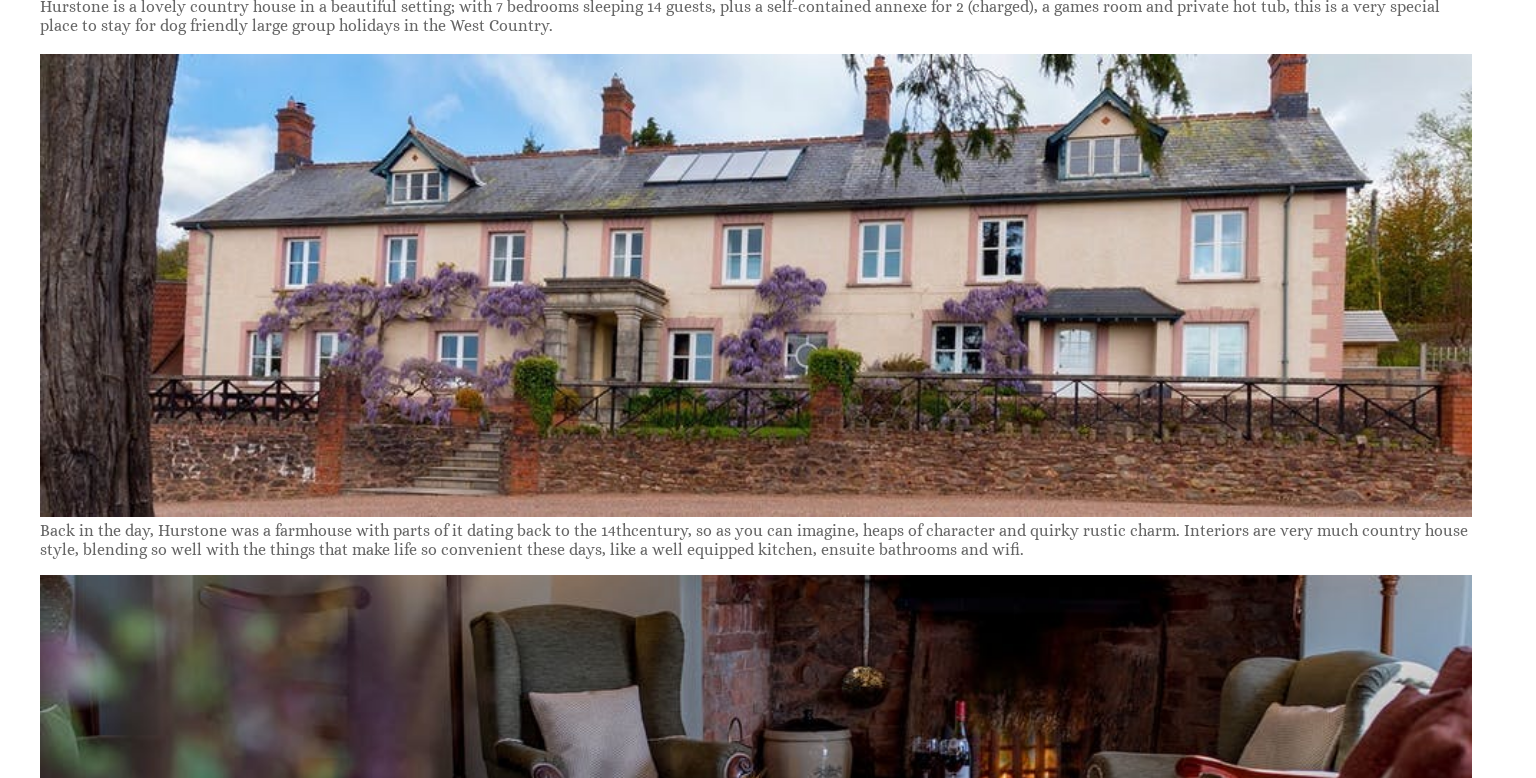 scroll, scrollTop: 0, scrollLeft: 0, axis: both 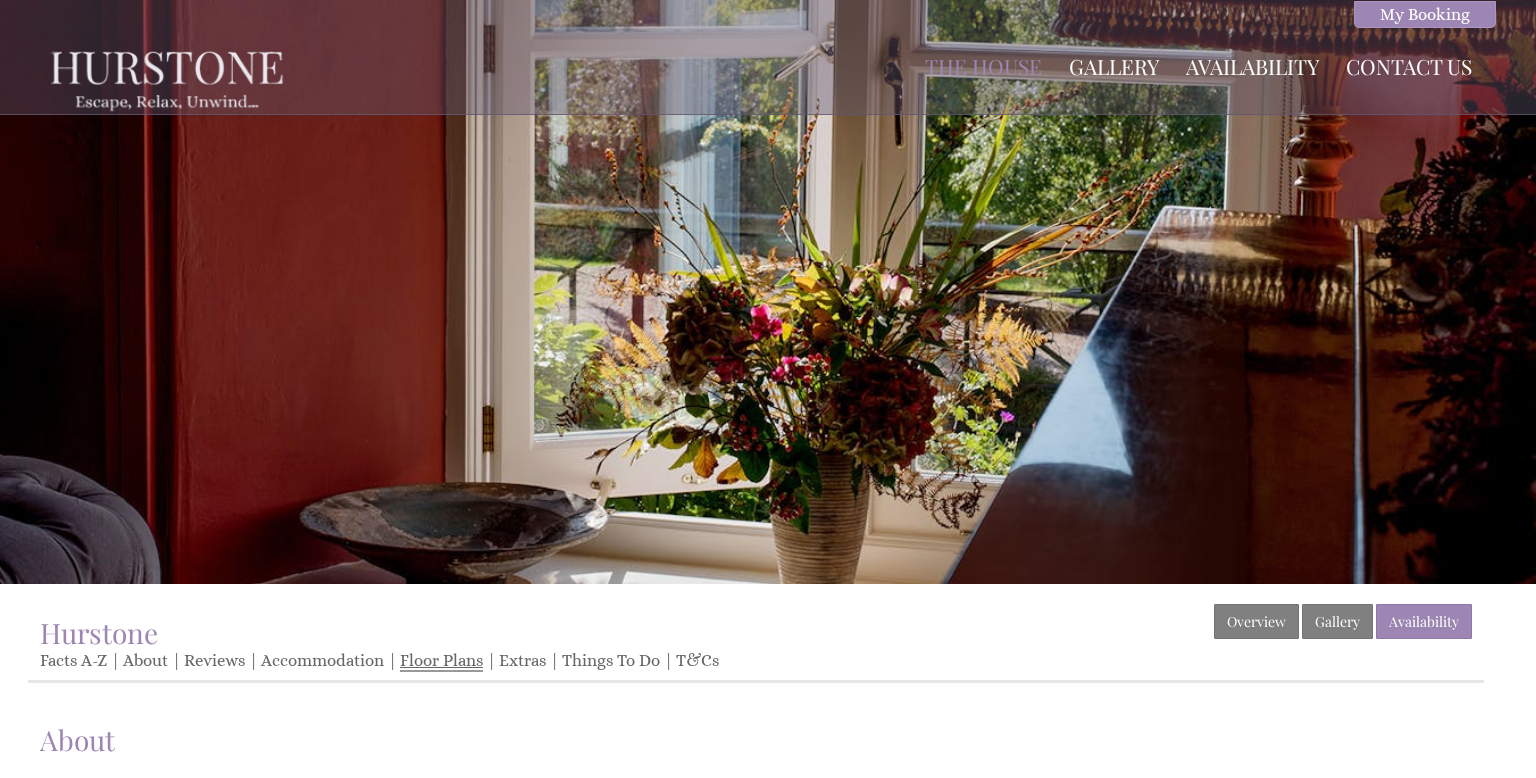 click on "Floor Plans" at bounding box center [441, 661] 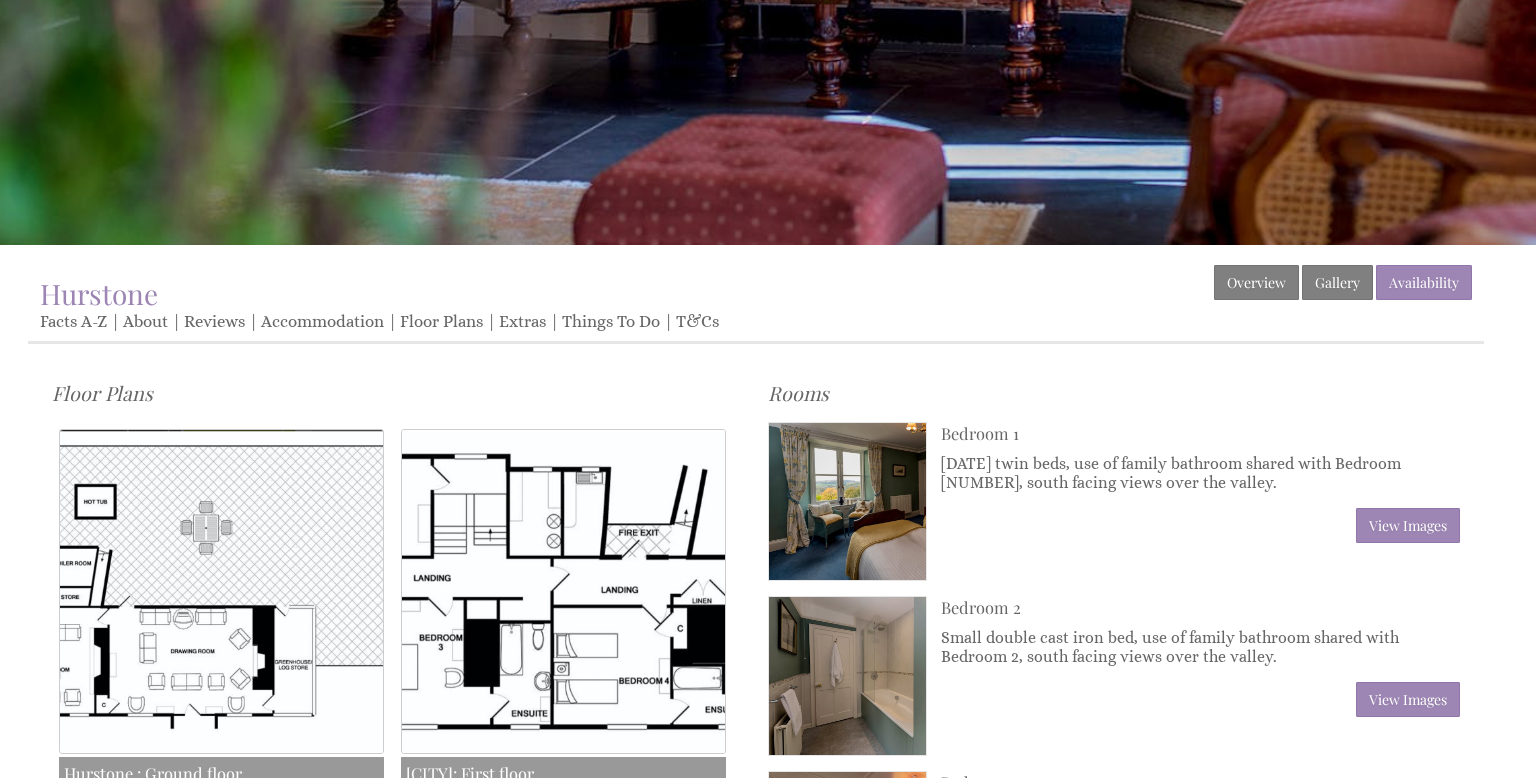 scroll, scrollTop: 345, scrollLeft: 0, axis: vertical 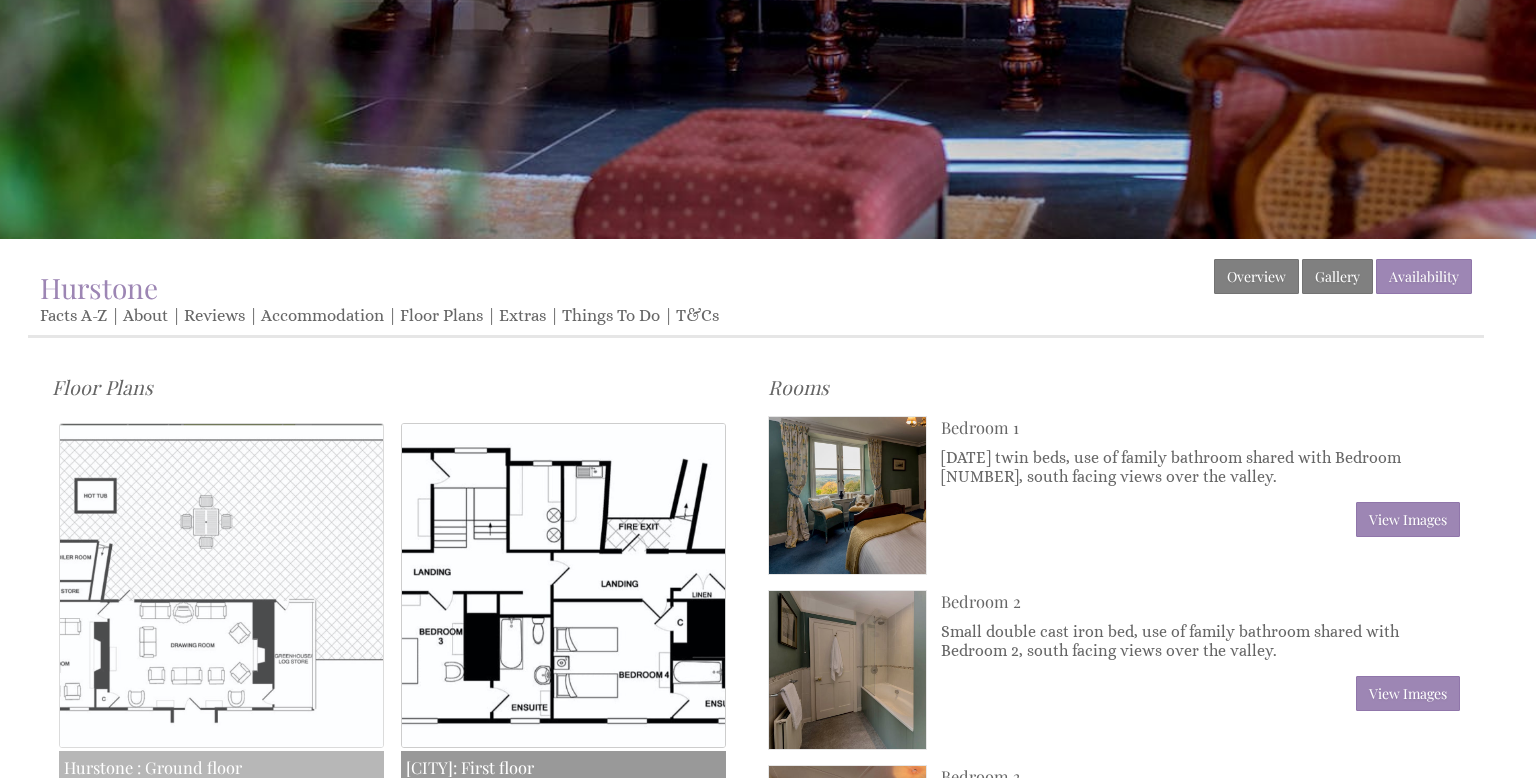 click at bounding box center (221, 585) 